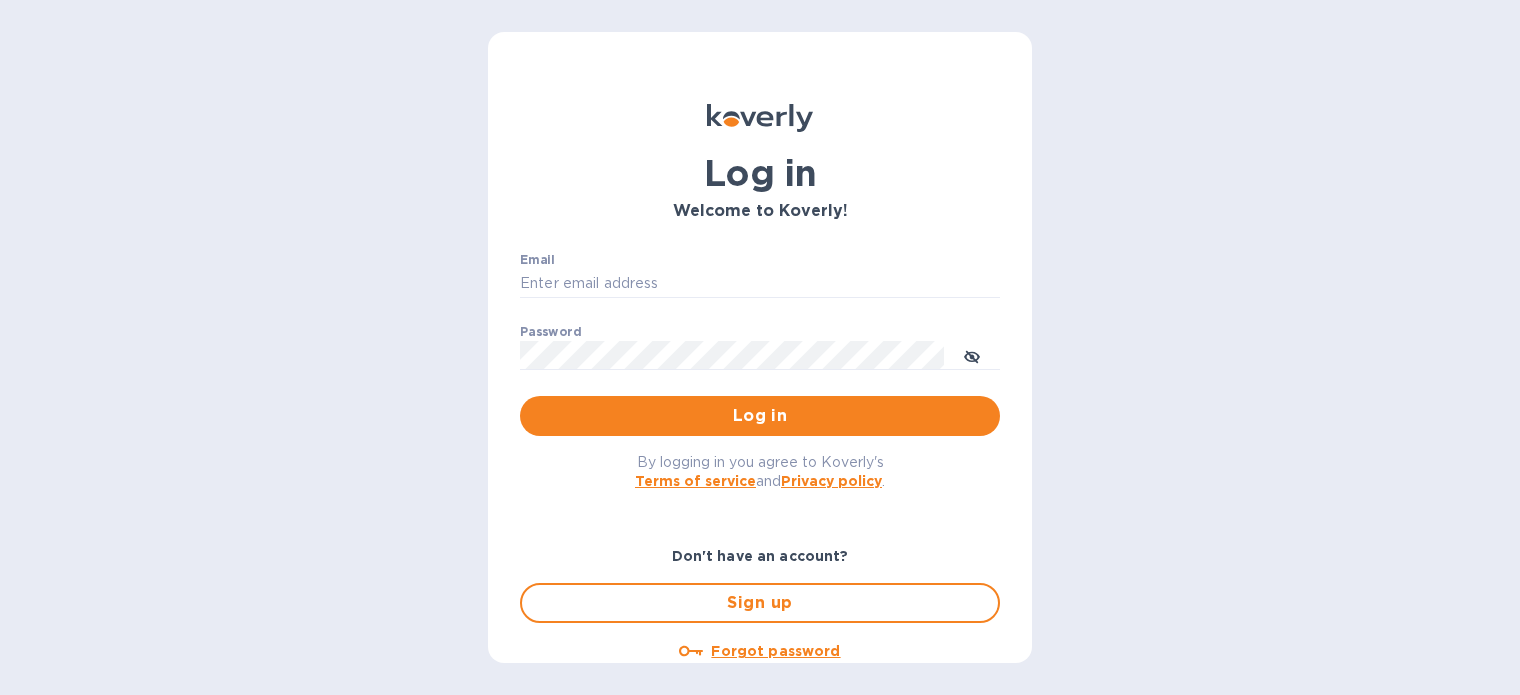 scroll, scrollTop: 0, scrollLeft: 0, axis: both 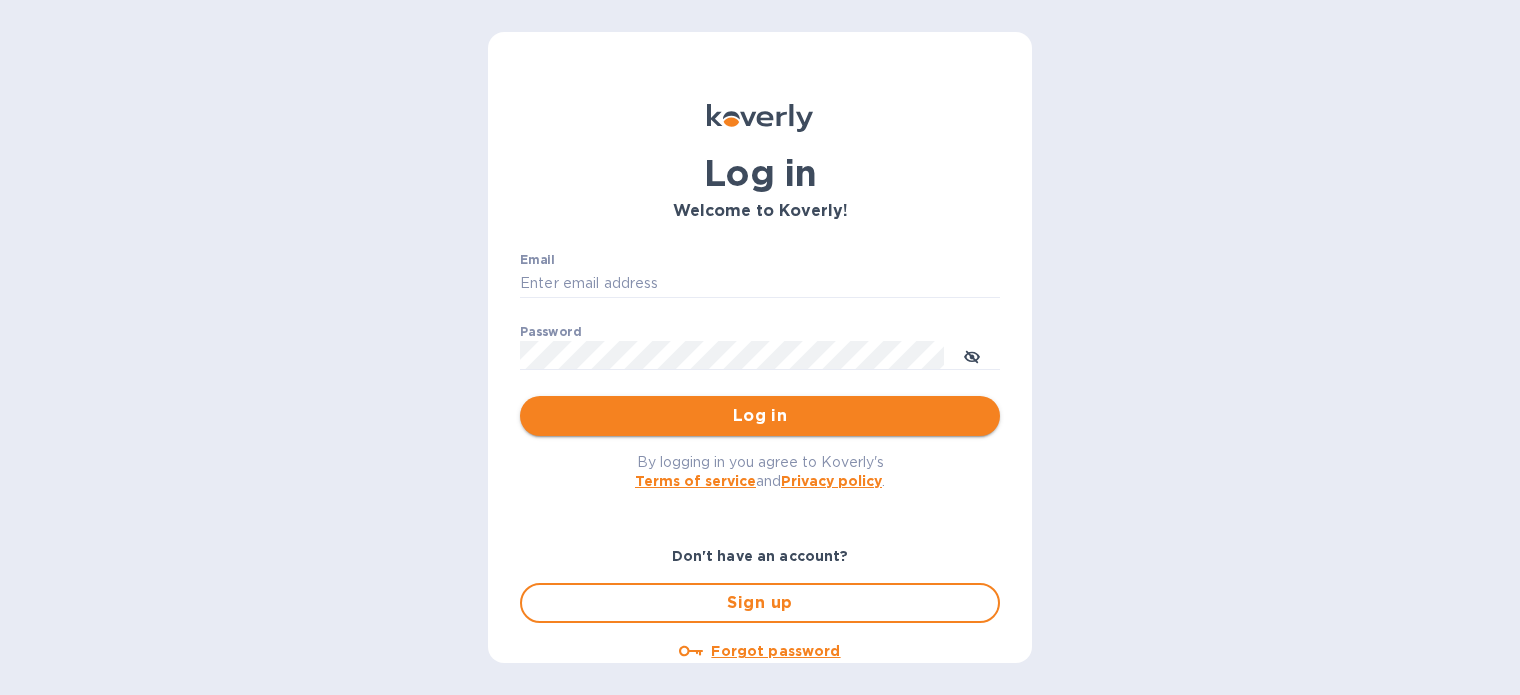 type on "[EMAIL]" 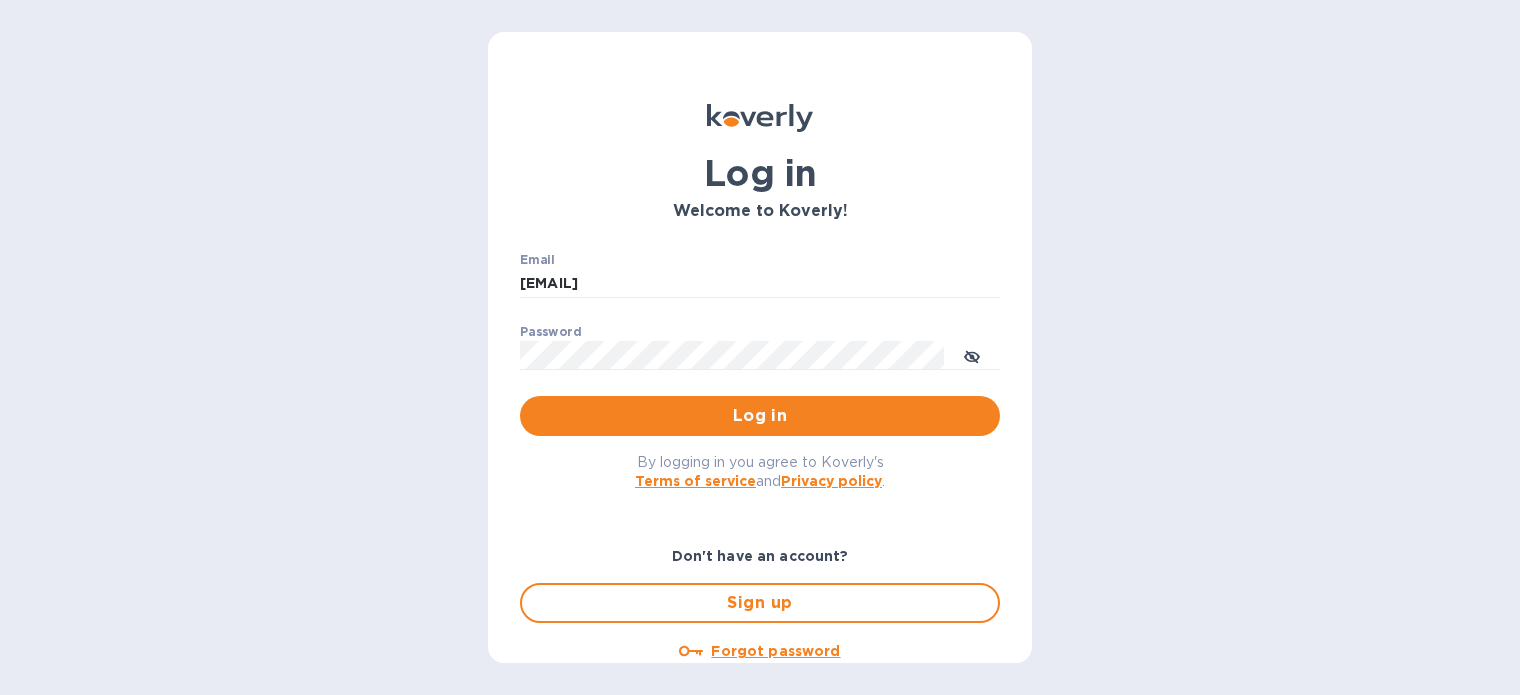 drag, startPoint x: 704, startPoint y: 421, endPoint x: 879, endPoint y: 427, distance: 175.10283 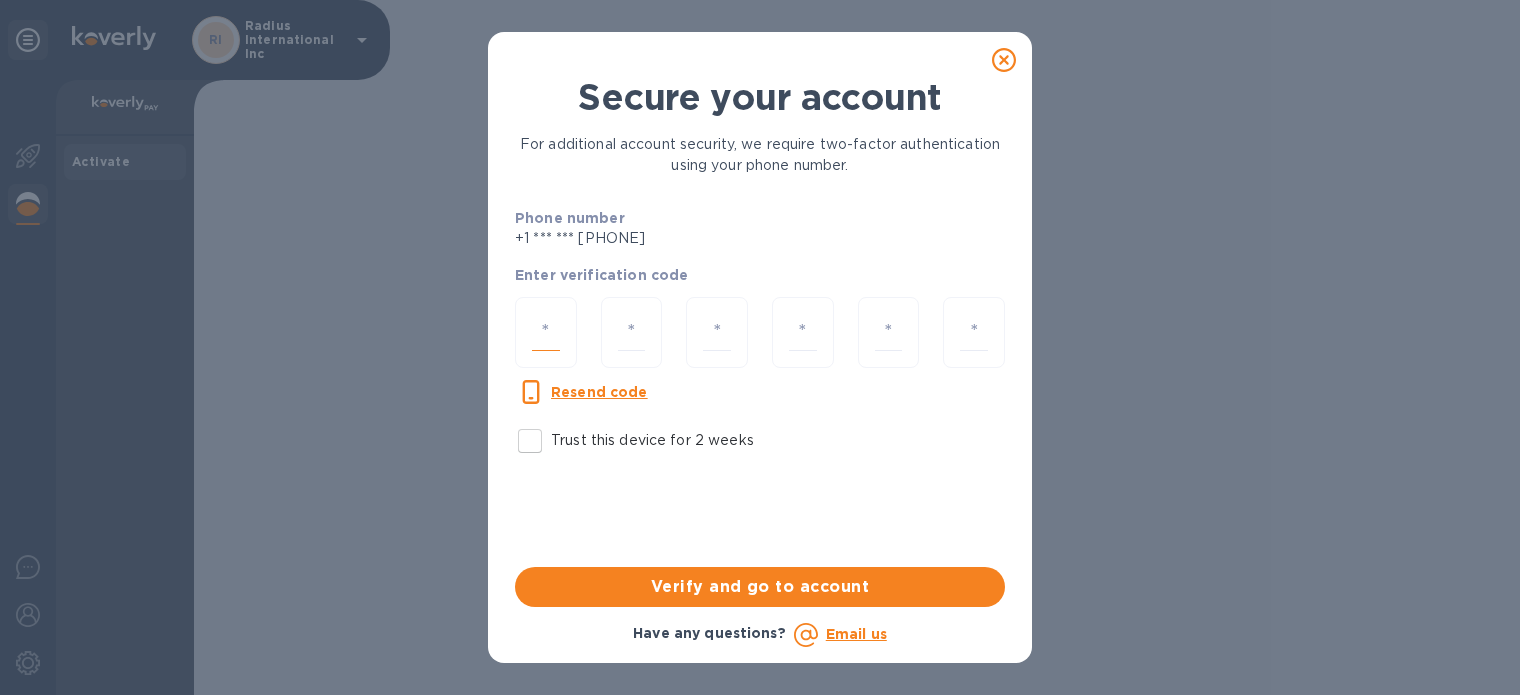 click at bounding box center [546, 332] 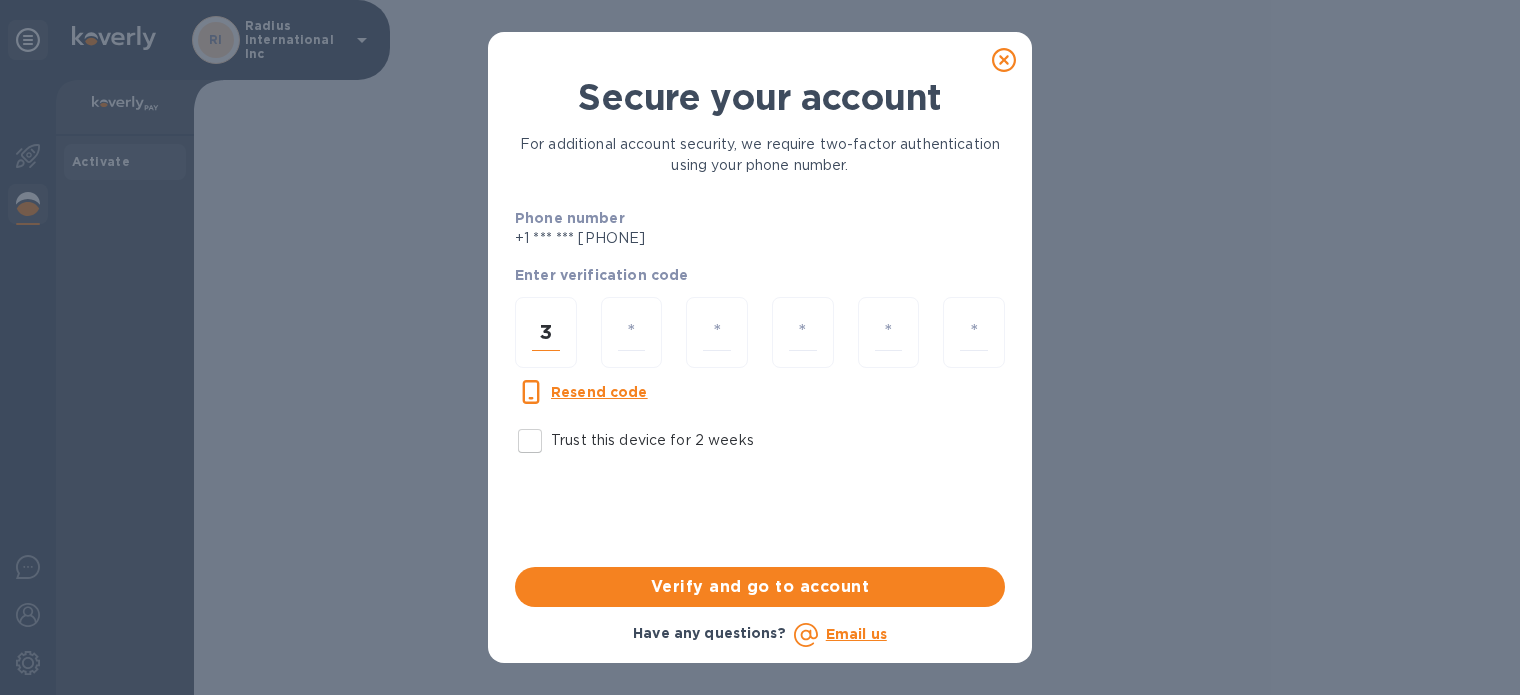 type on "3" 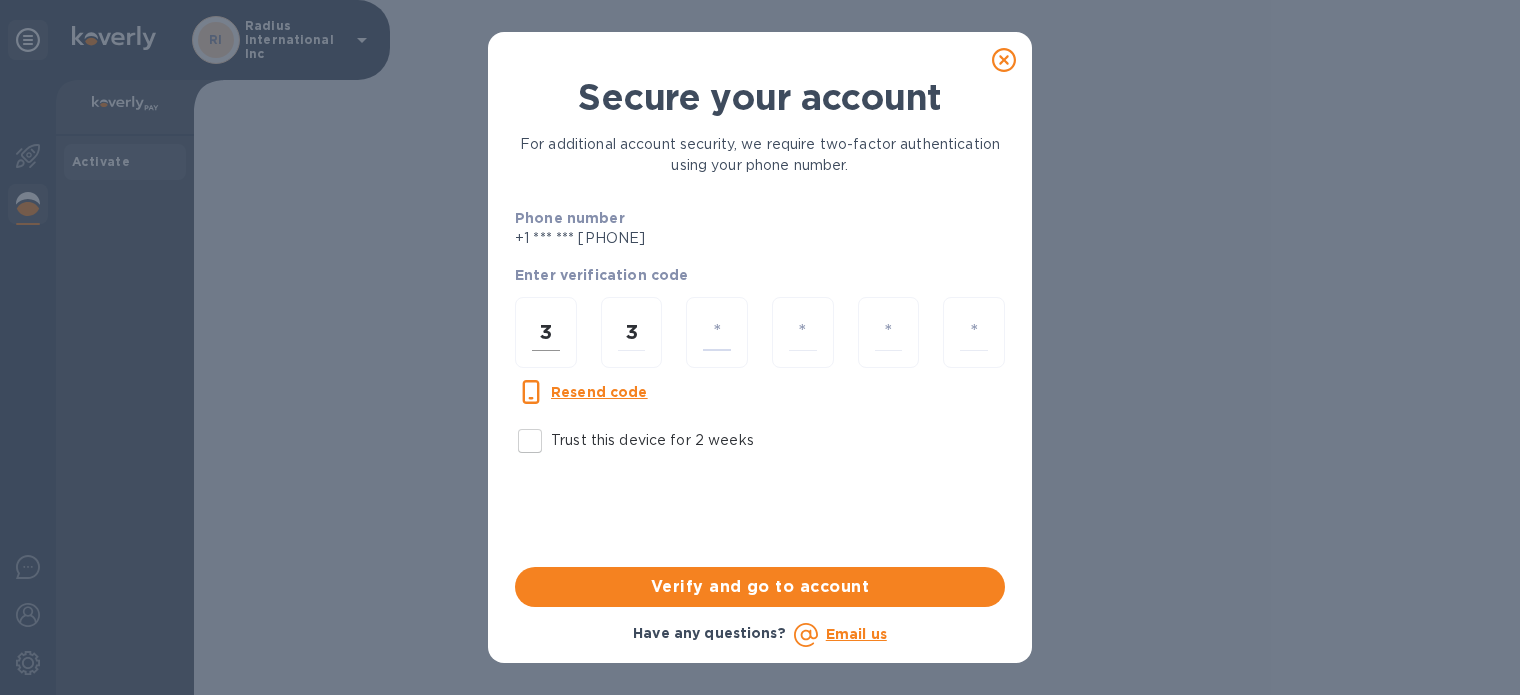 type on "5" 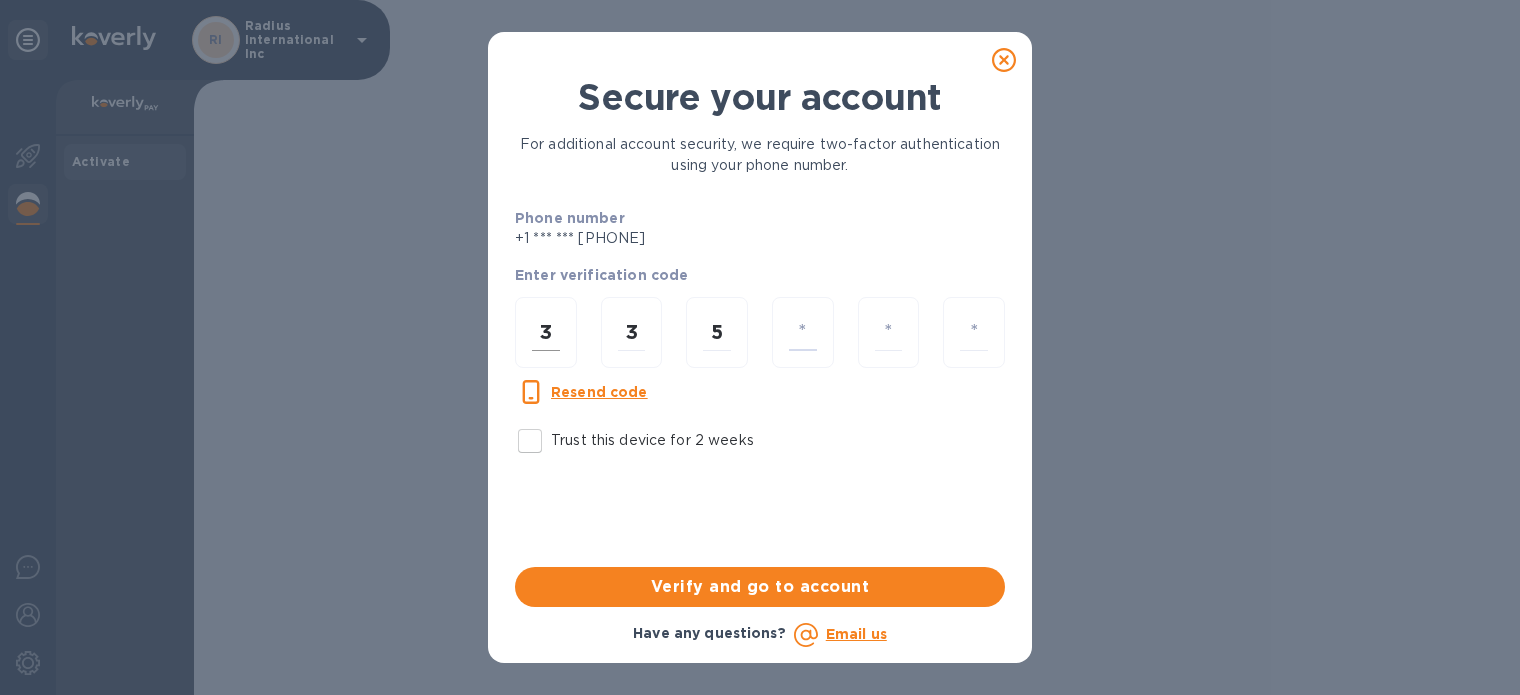 type on "3" 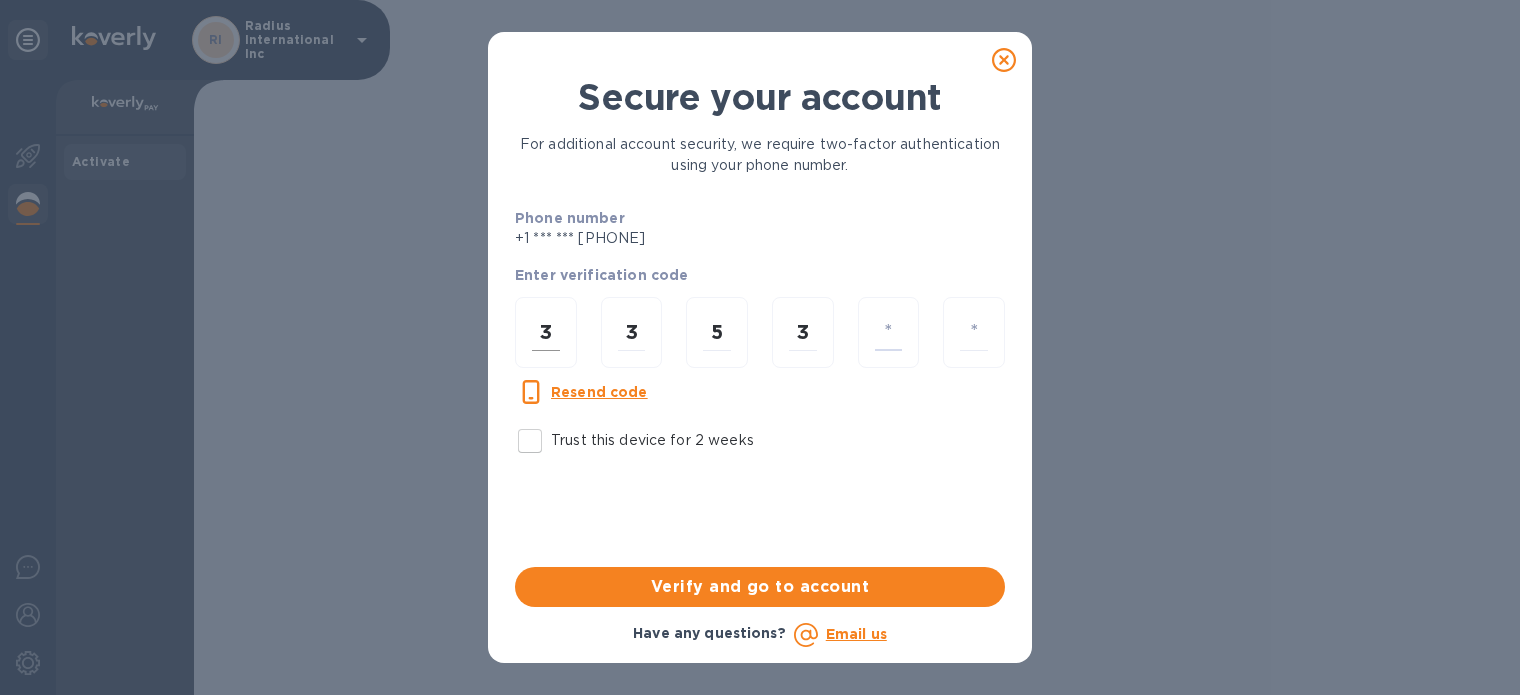 type on "5" 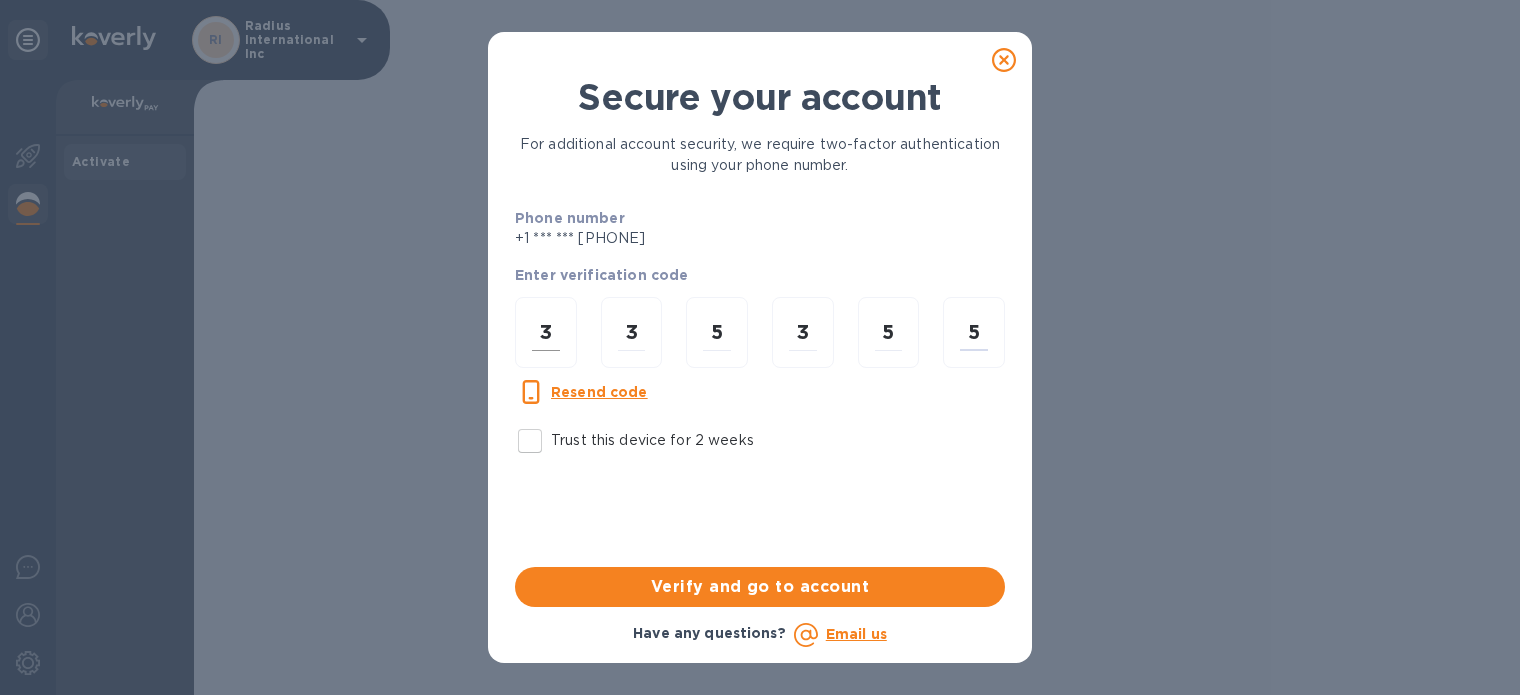type on "5" 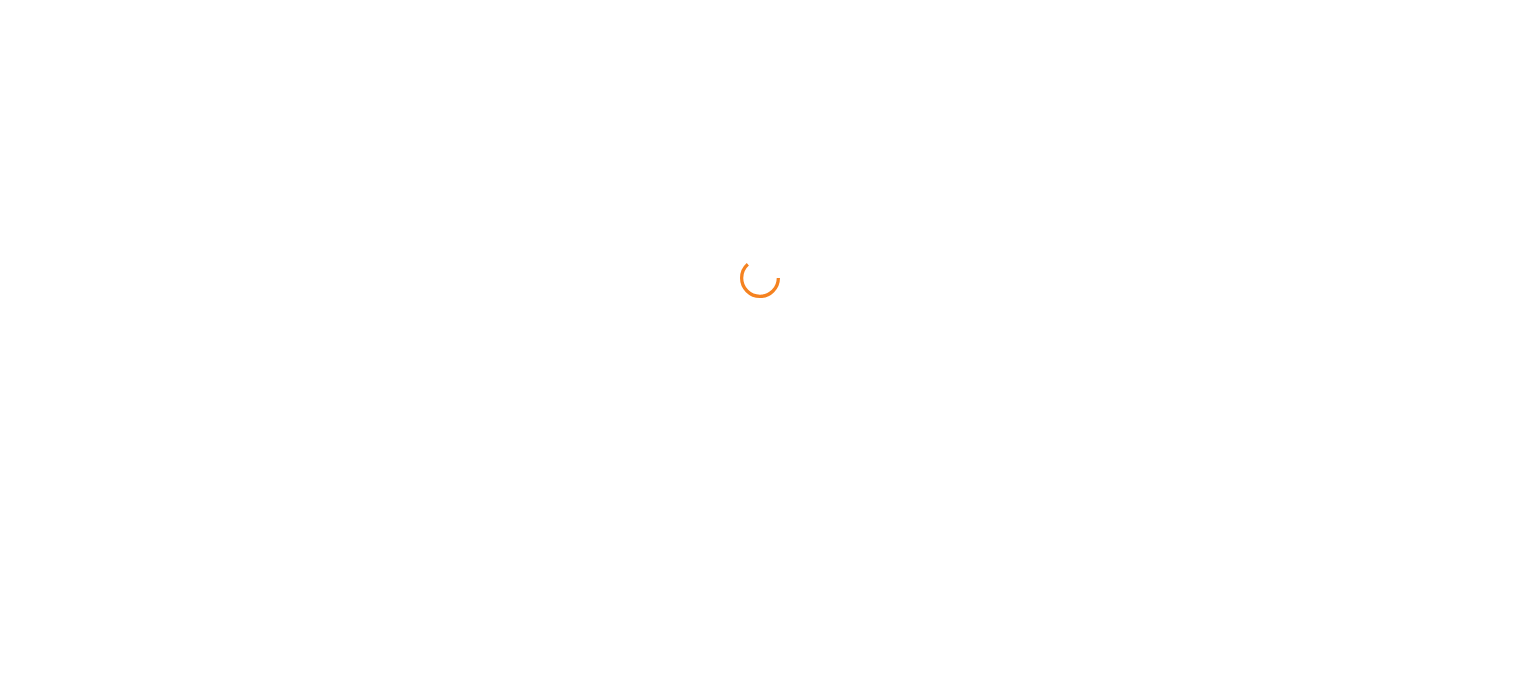scroll, scrollTop: 0, scrollLeft: 0, axis: both 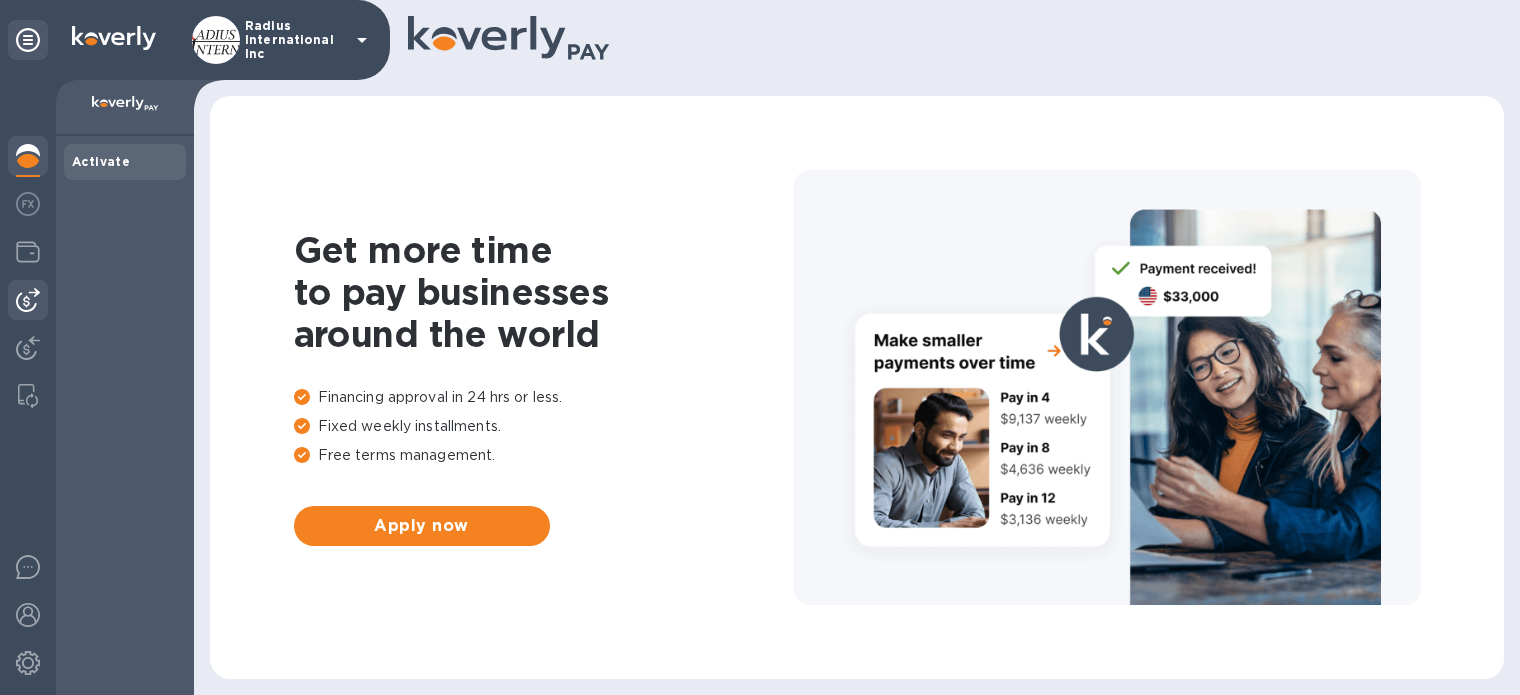 click at bounding box center [28, 300] 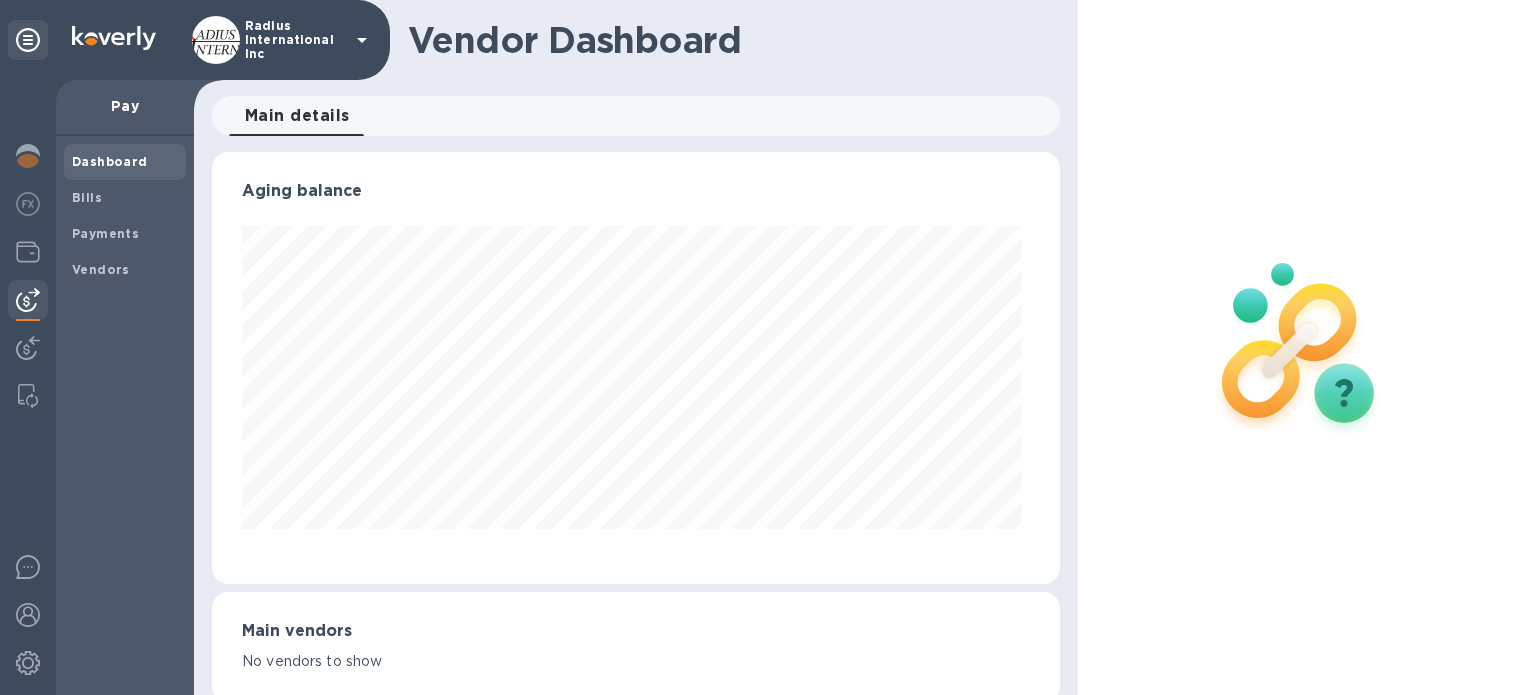 scroll, scrollTop: 999568, scrollLeft: 999160, axis: both 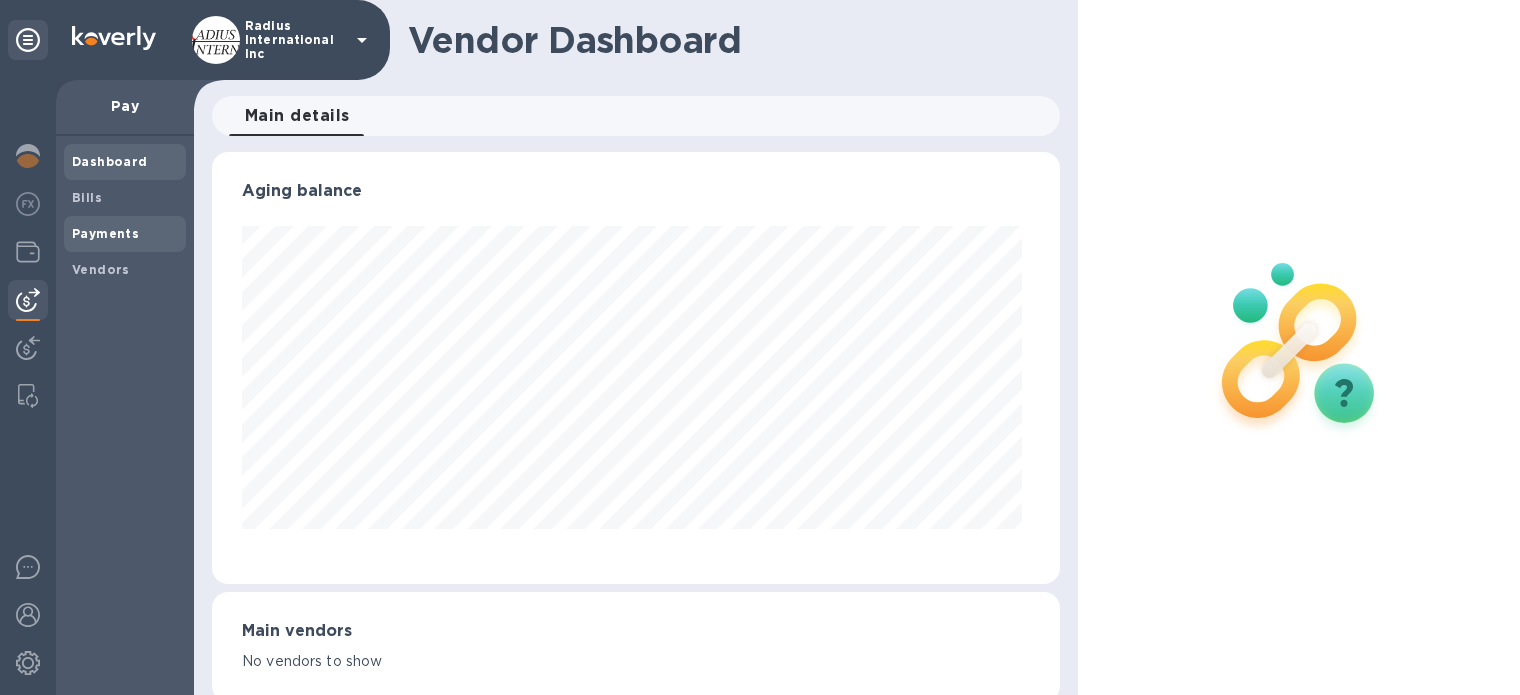 click on "Payments" at bounding box center [105, 234] 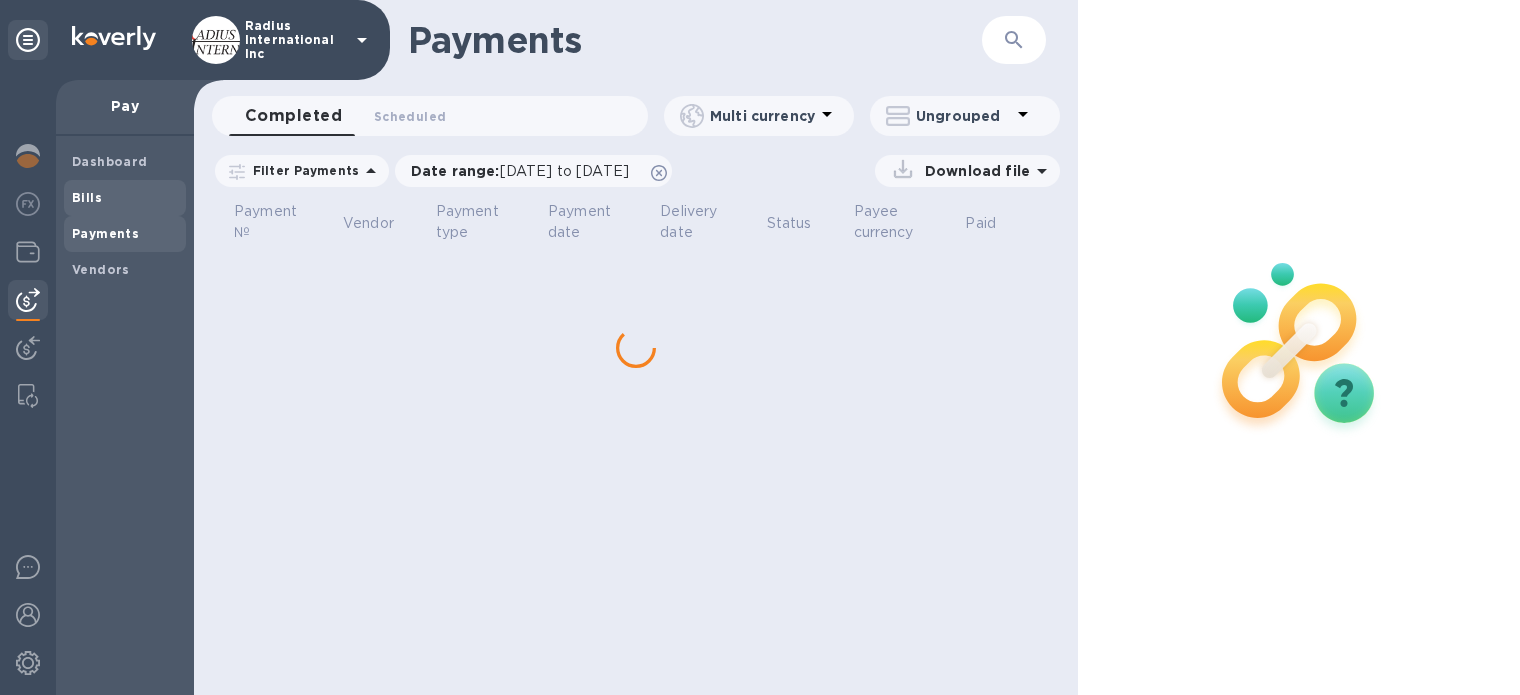 click on "Bills" at bounding box center (125, 198) 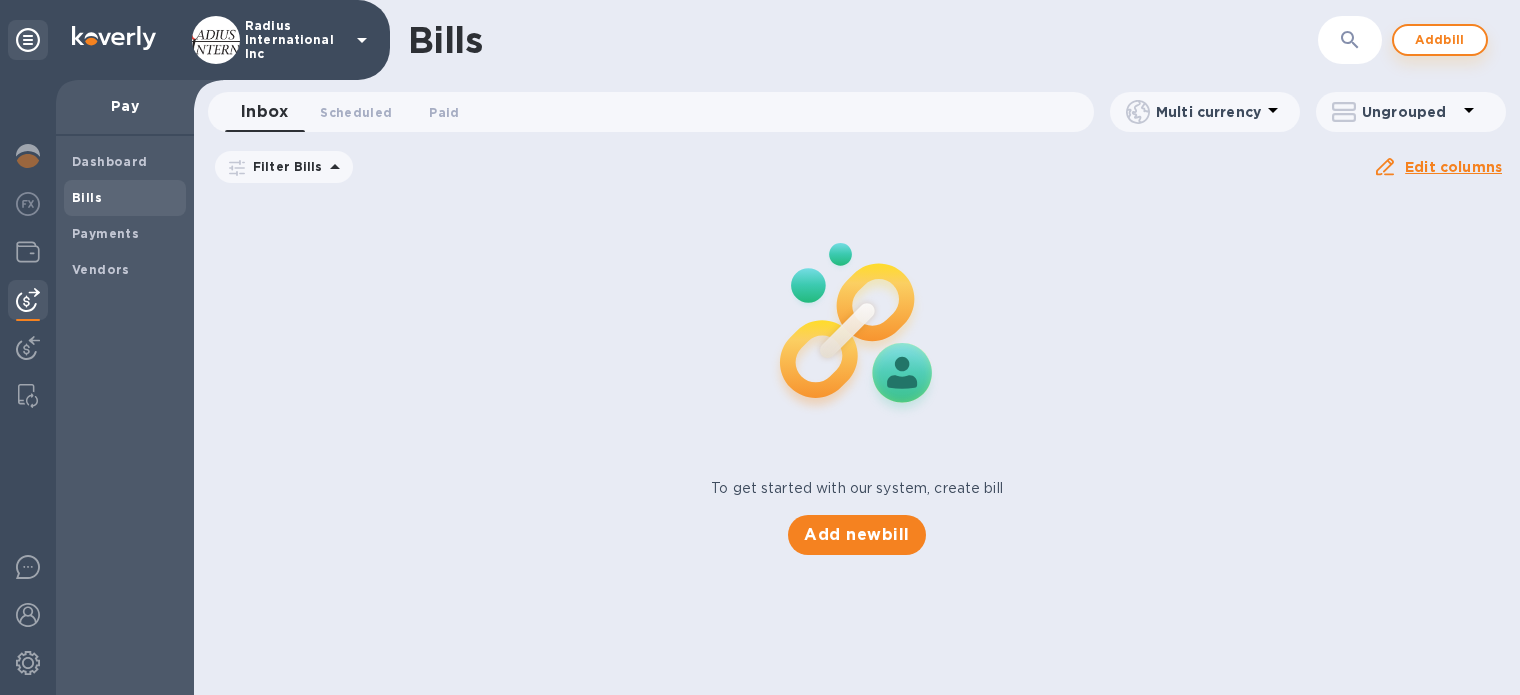 click on "Add   bill" at bounding box center [1440, 40] 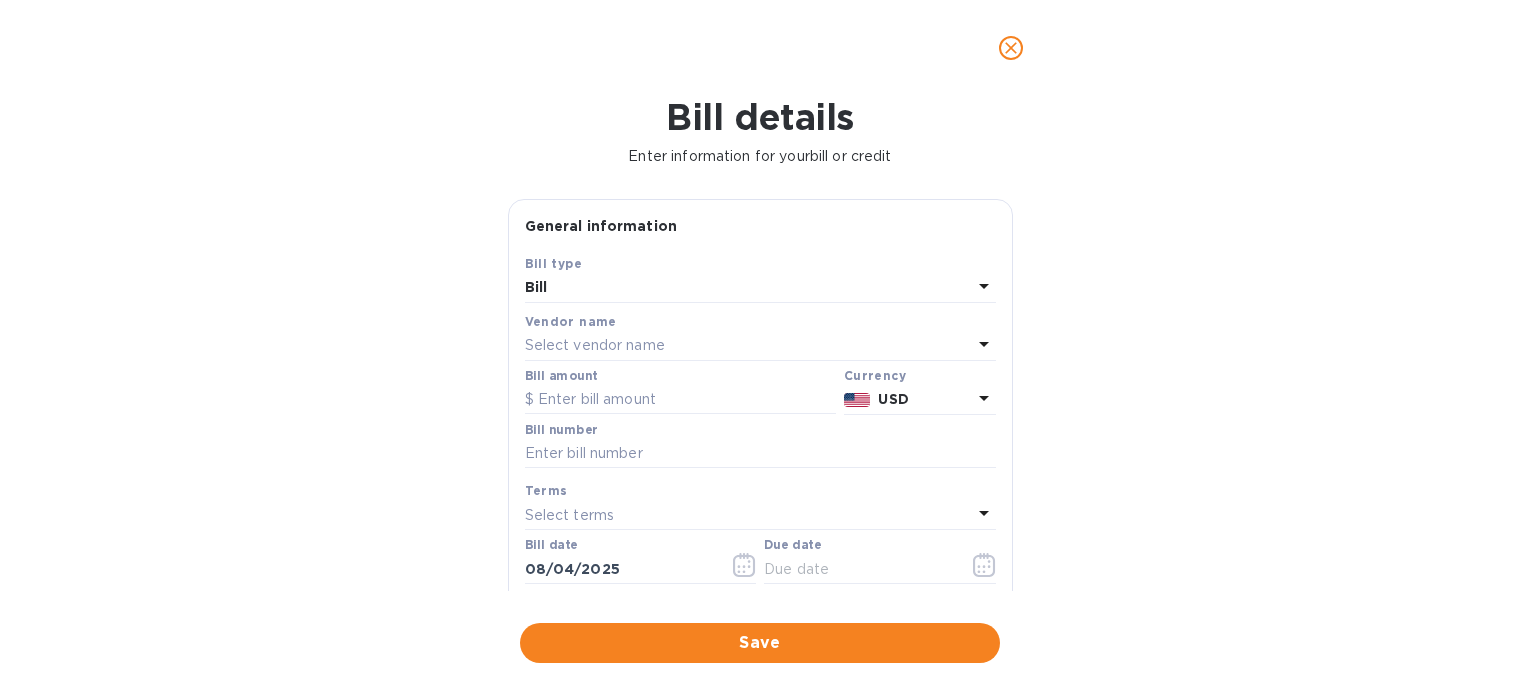 click on "Select vendor name" at bounding box center [595, 345] 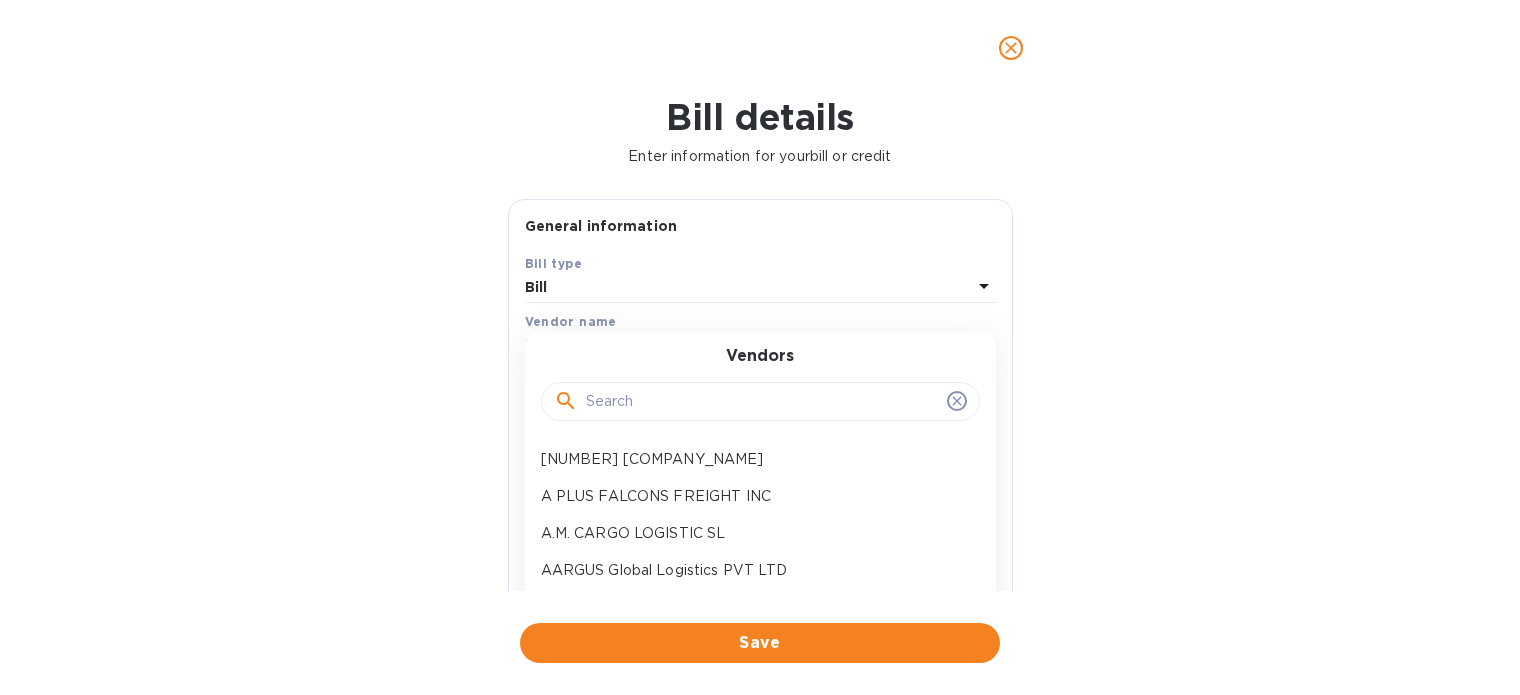 drag, startPoint x: 676, startPoint y: 417, endPoint x: 689, endPoint y: 408, distance: 15.811388 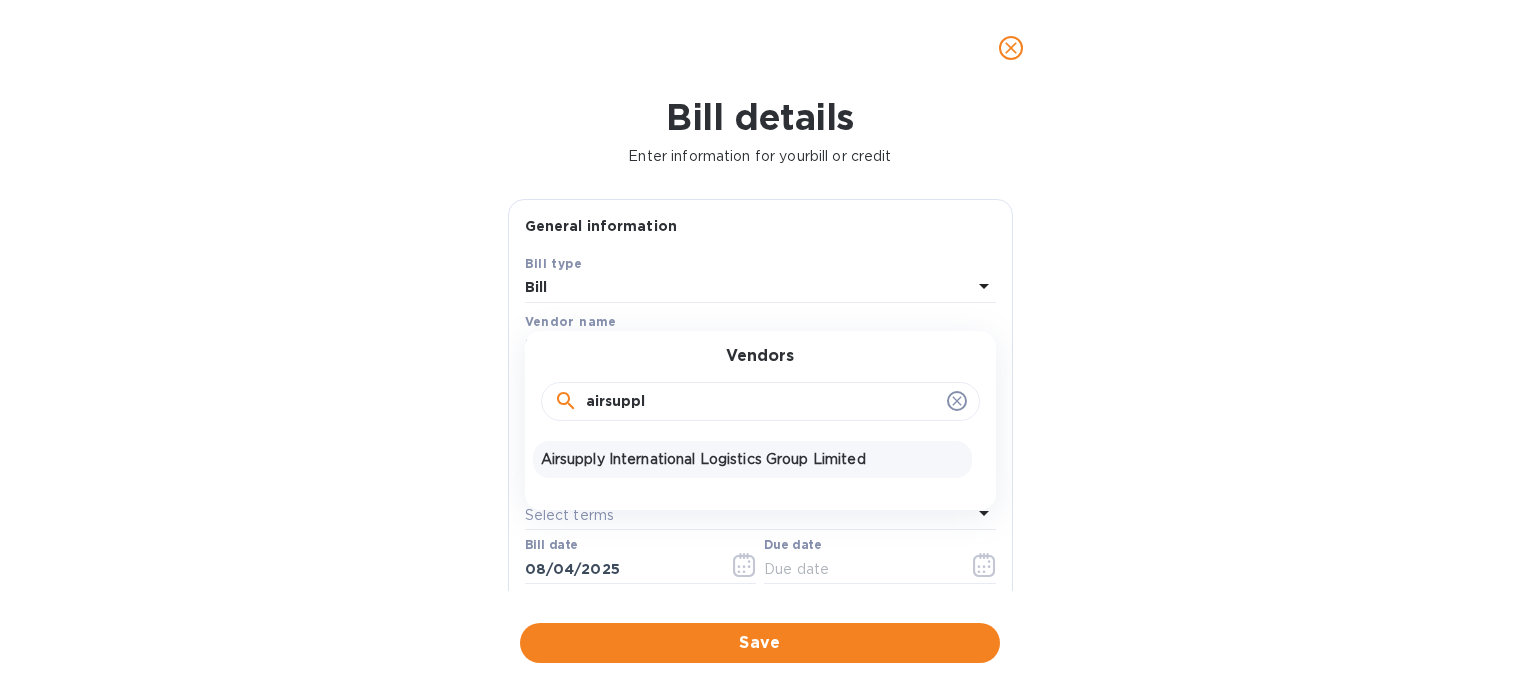 type on "airsuppl" 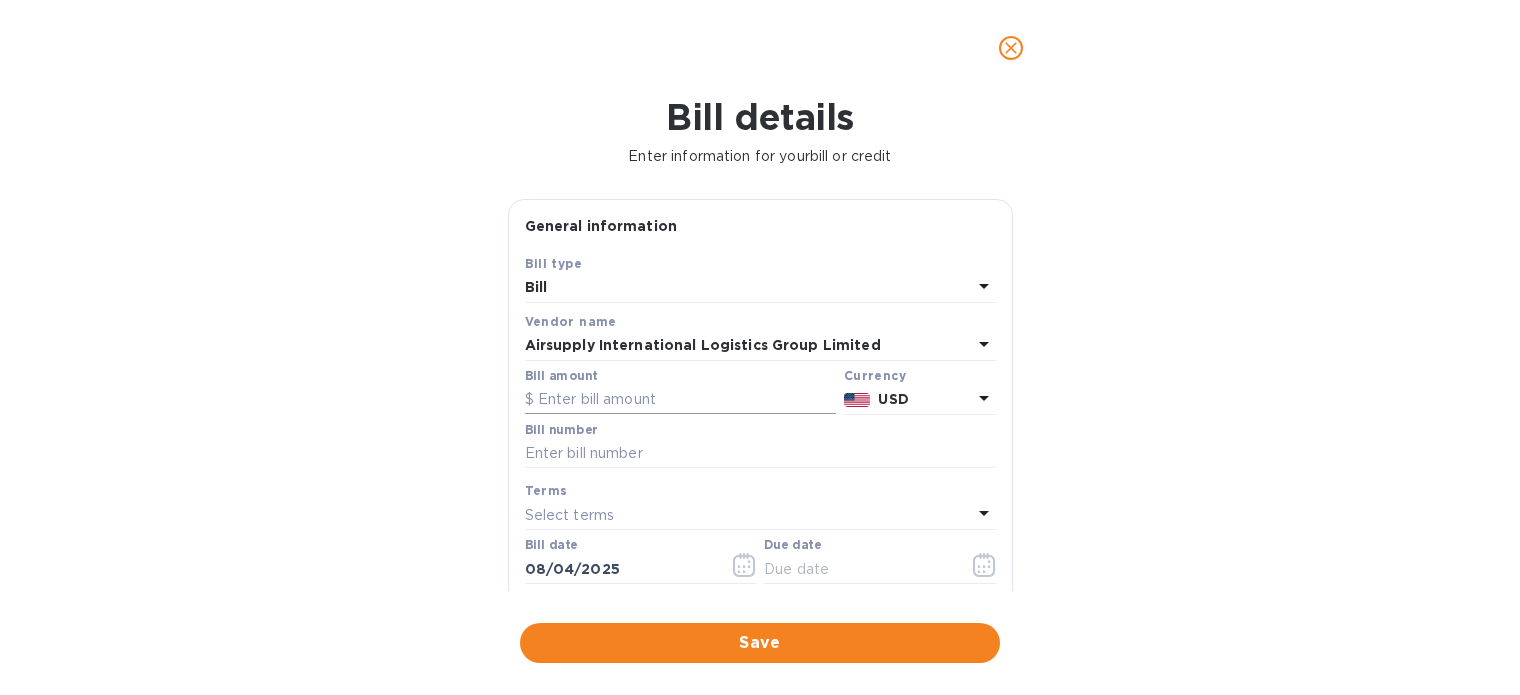 click at bounding box center (680, 400) 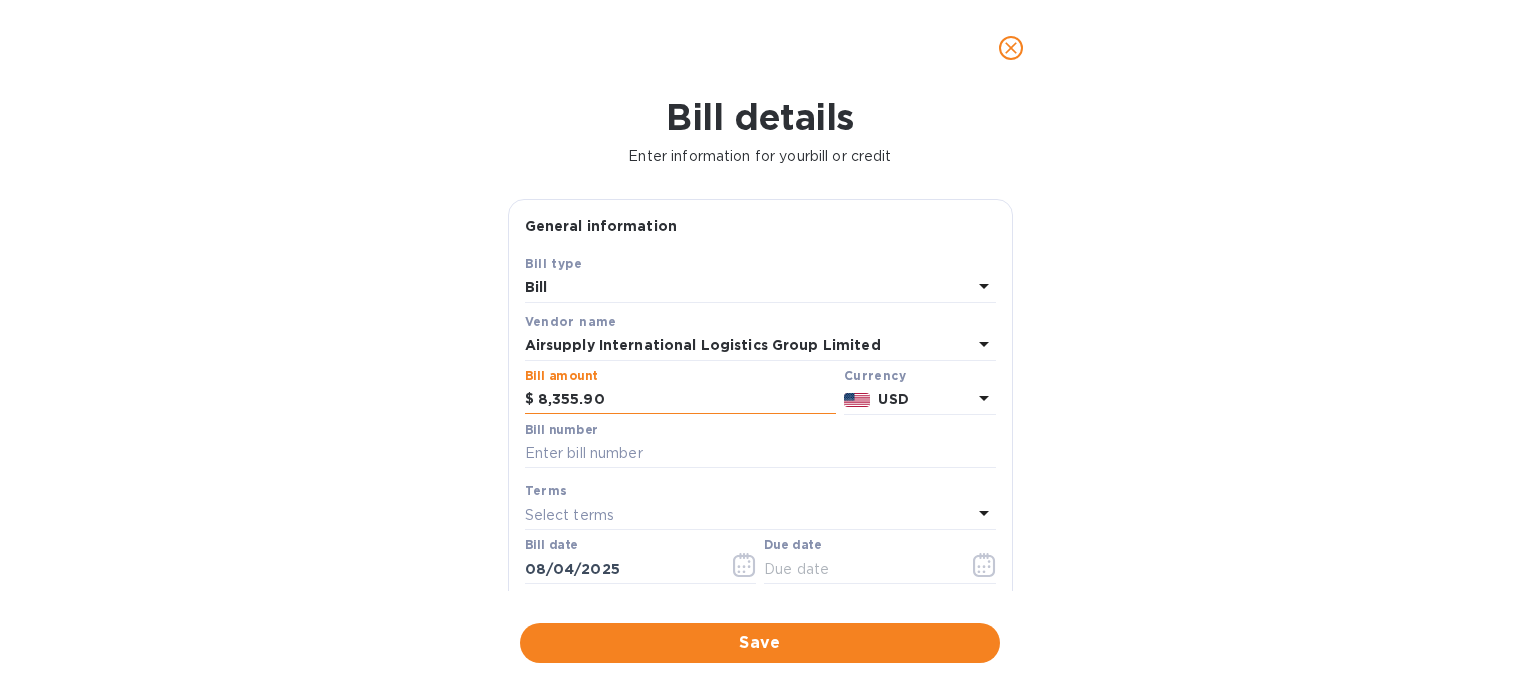 type on "8,355.90" 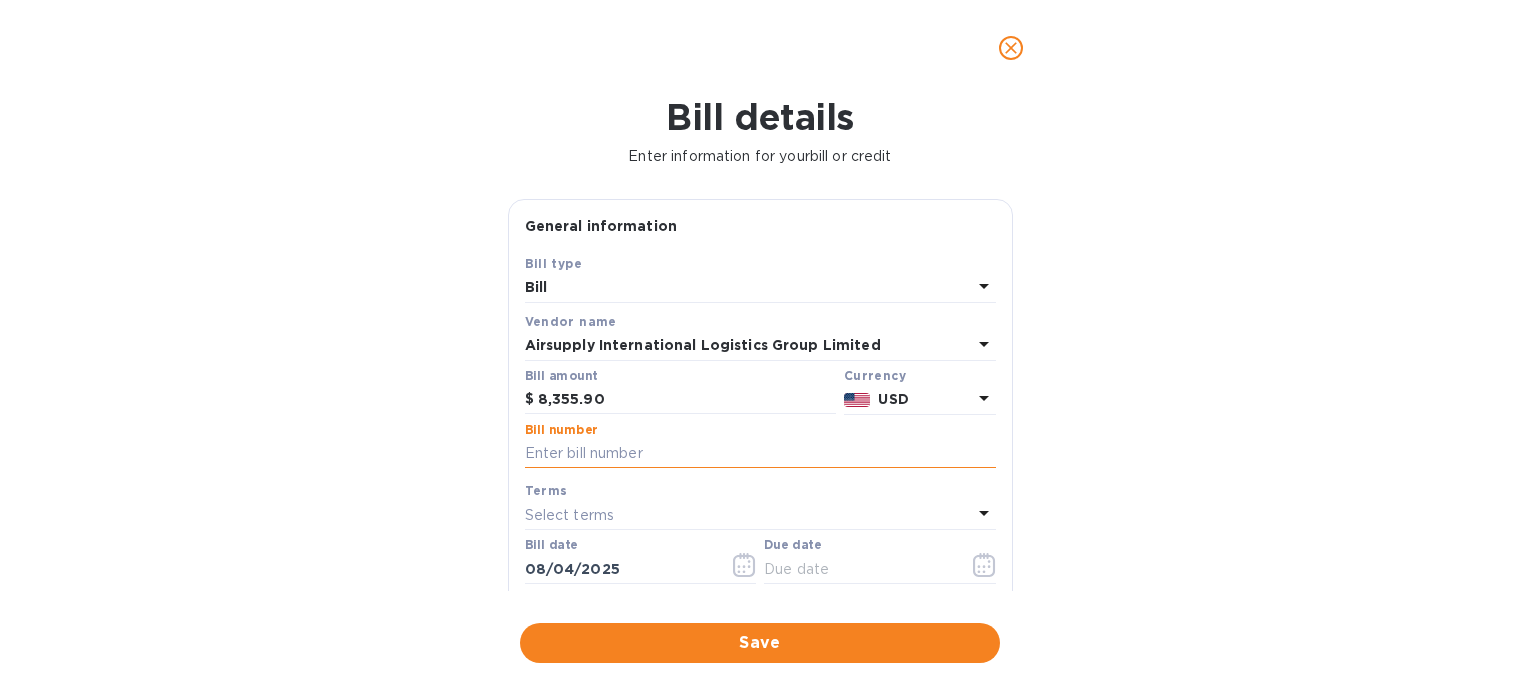 drag, startPoint x: 641, startPoint y: 441, endPoint x: 614, endPoint y: 456, distance: 30.88689 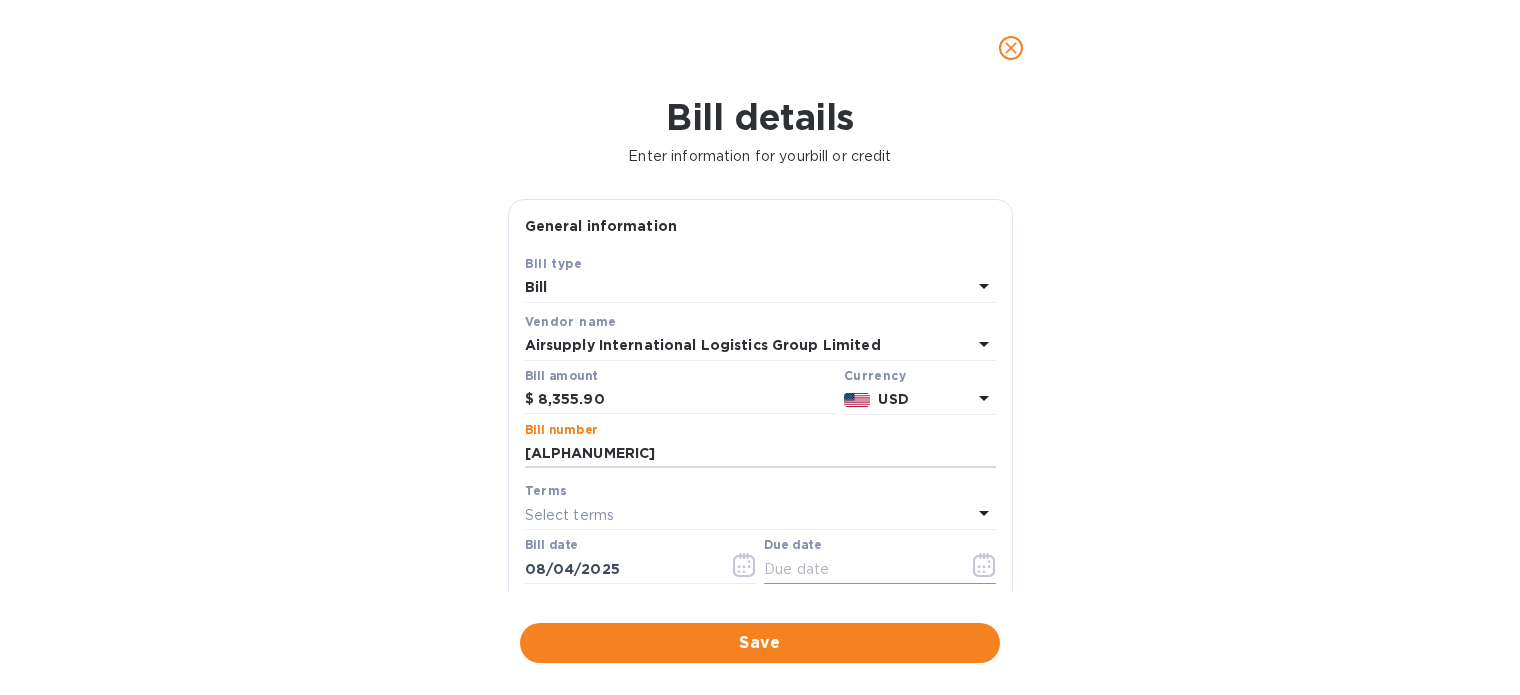 type on "E25053233A" 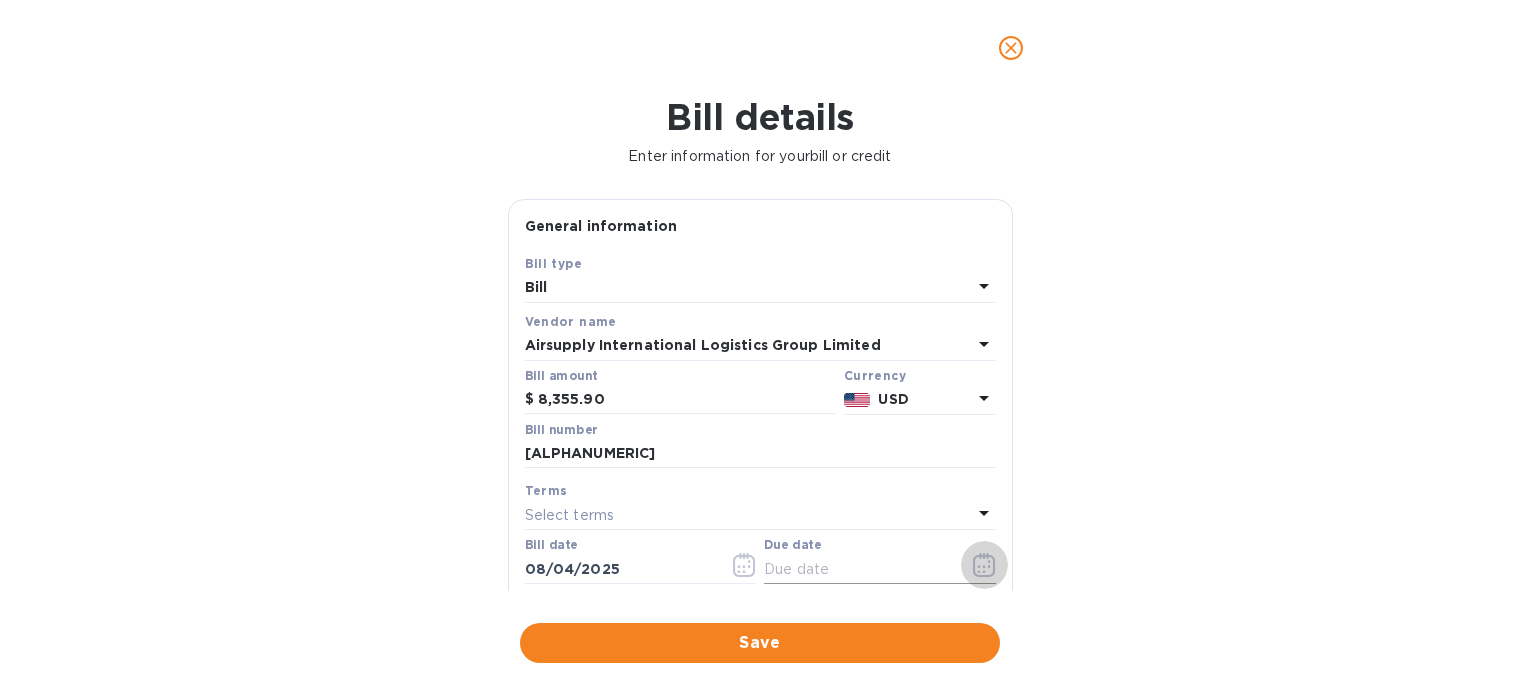 click 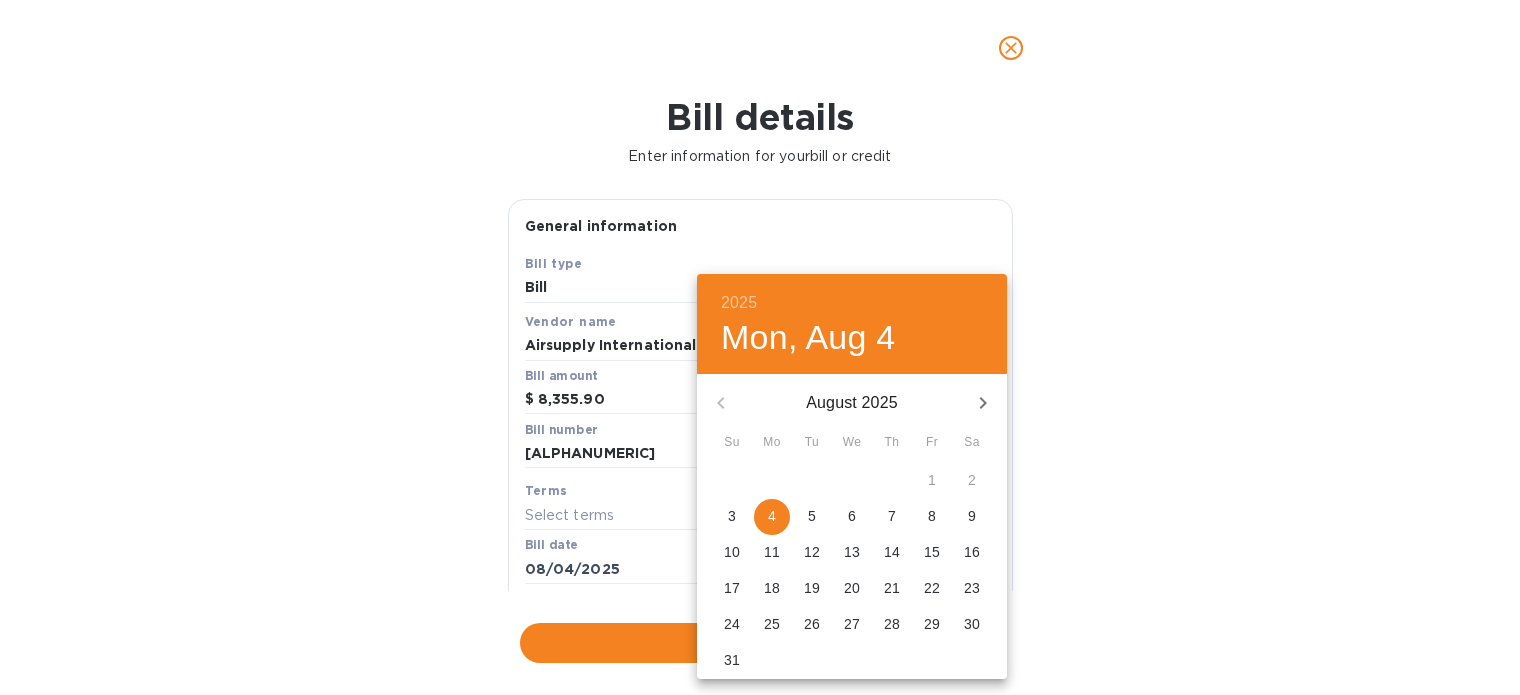 drag, startPoint x: 763, startPoint y: 520, endPoint x: 1148, endPoint y: 485, distance: 386.58765 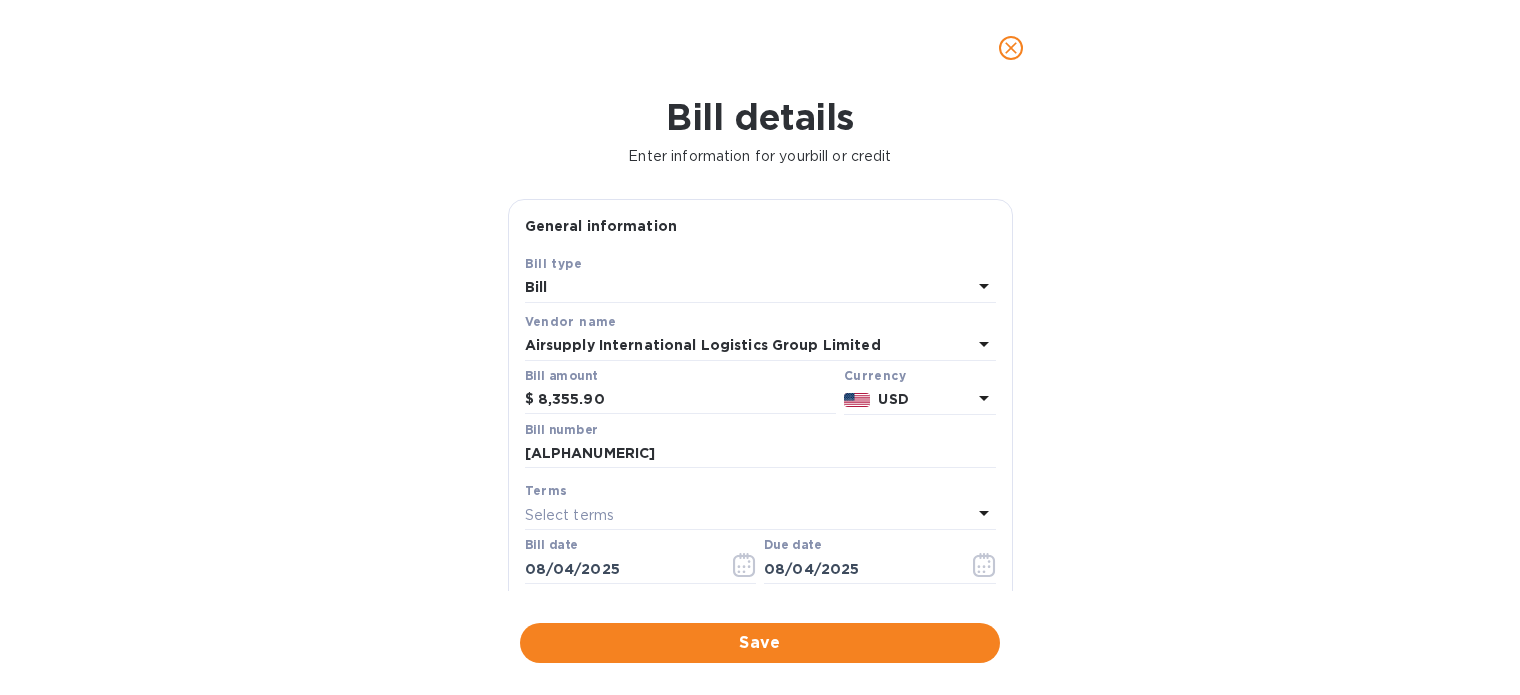 click on "2025 Mon, Aug 4 August 2025 Su Mo Tu We Th Fr Sa 27 28 29 30 31 1 2 3 4 5 6 7 8 9 10 11 12 13 14 15 16 17 18 19 20 21 22 23 24 25 26 27 28 29 30 31 1 2 3 4 5 6" at bounding box center [760, 347] 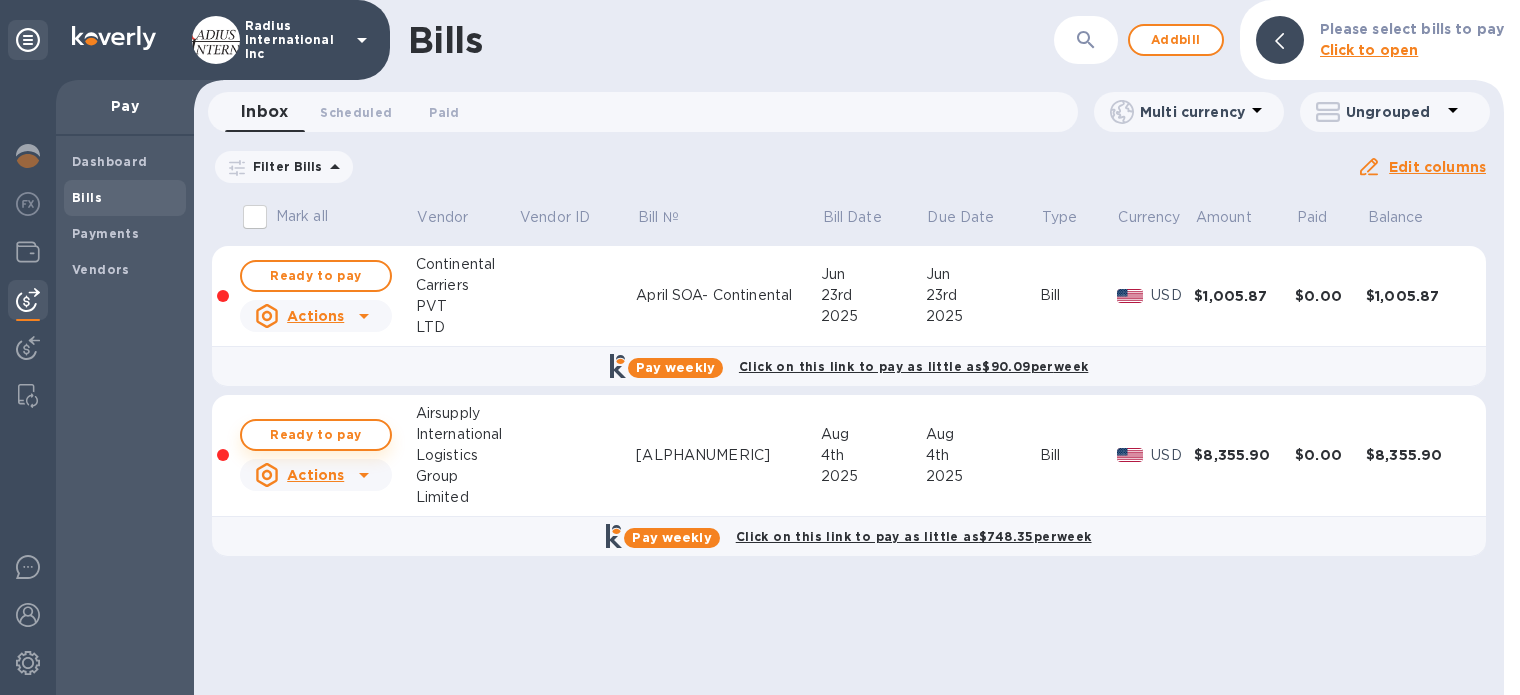 click on "Ready to pay" at bounding box center [316, 435] 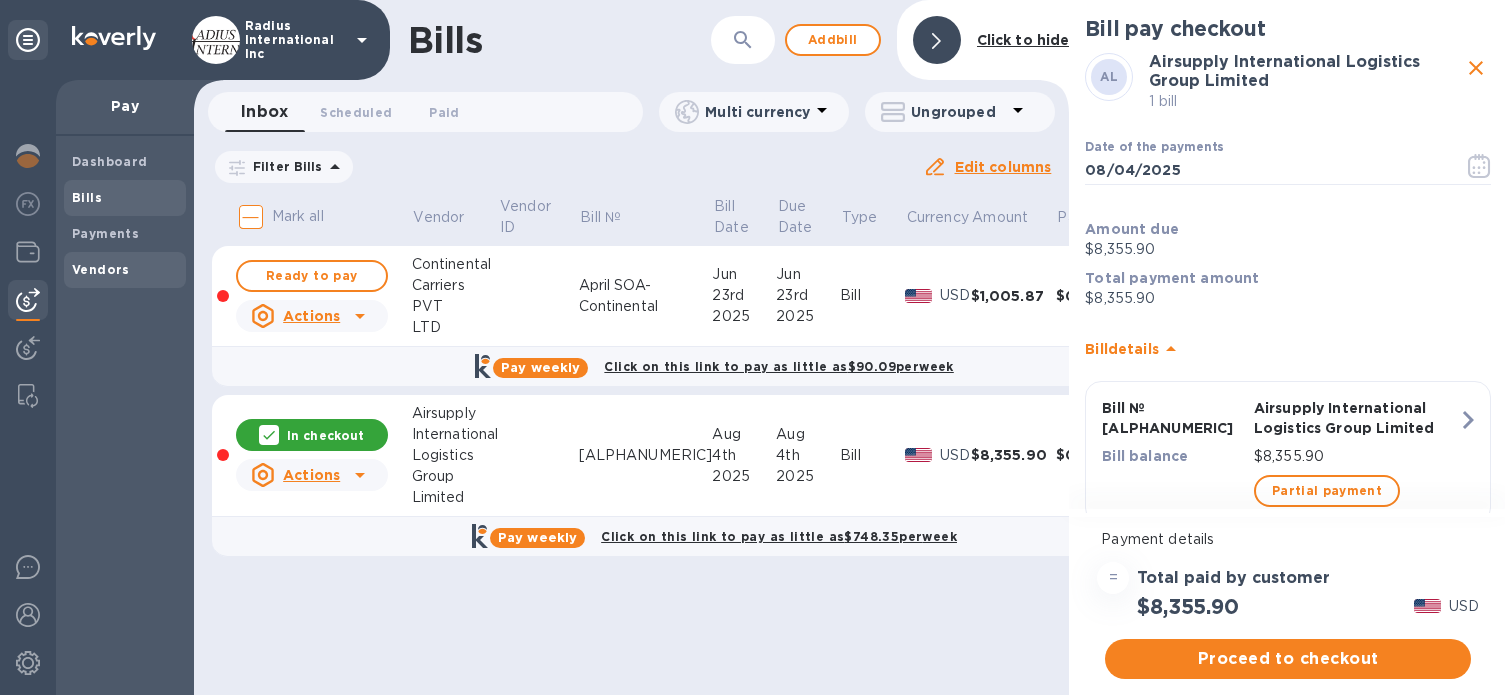 click on "Vendors" at bounding box center [101, 269] 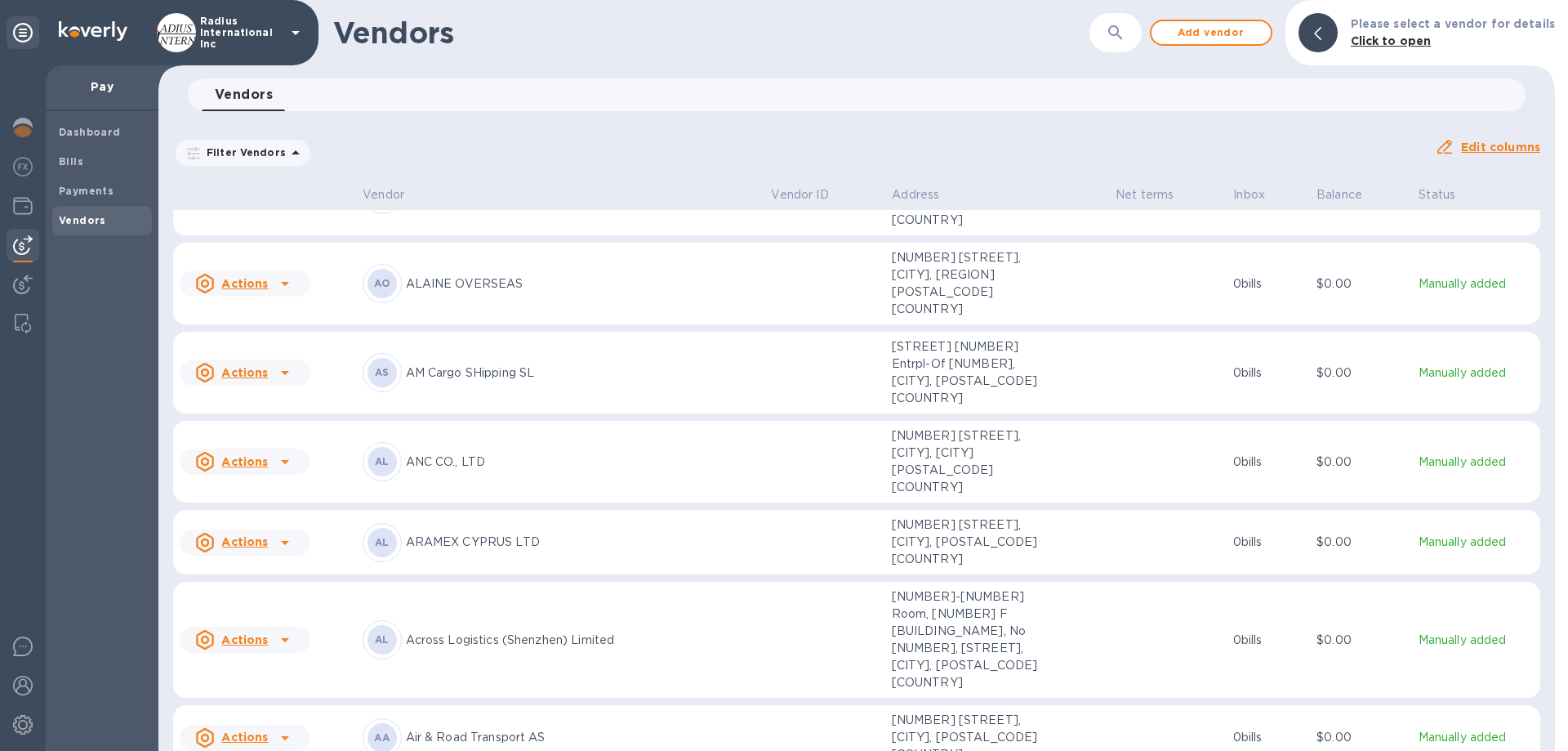 scroll, scrollTop: 1440, scrollLeft: 0, axis: vertical 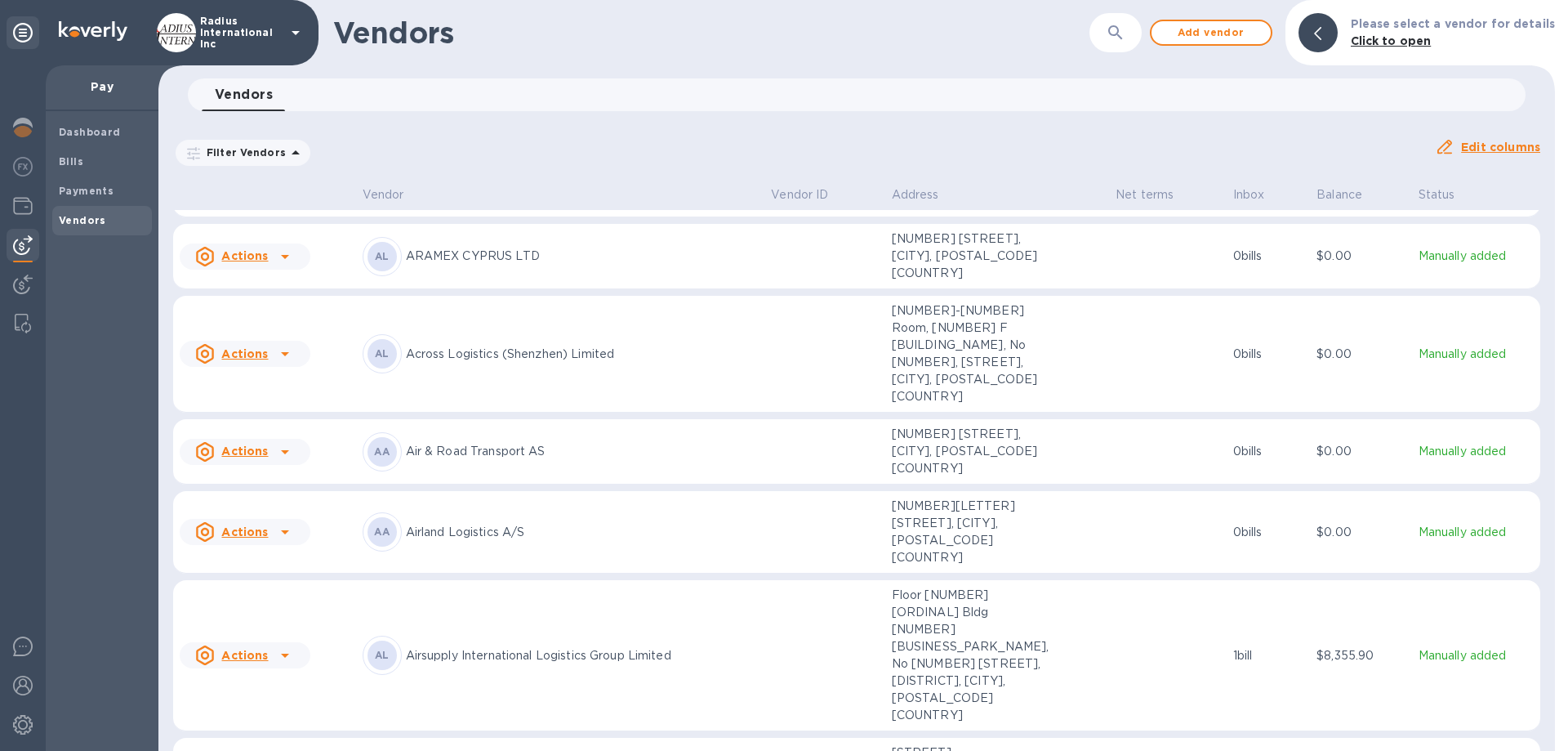 click on "Airsupply International Logistics Group Limited" at bounding box center (582, 655) 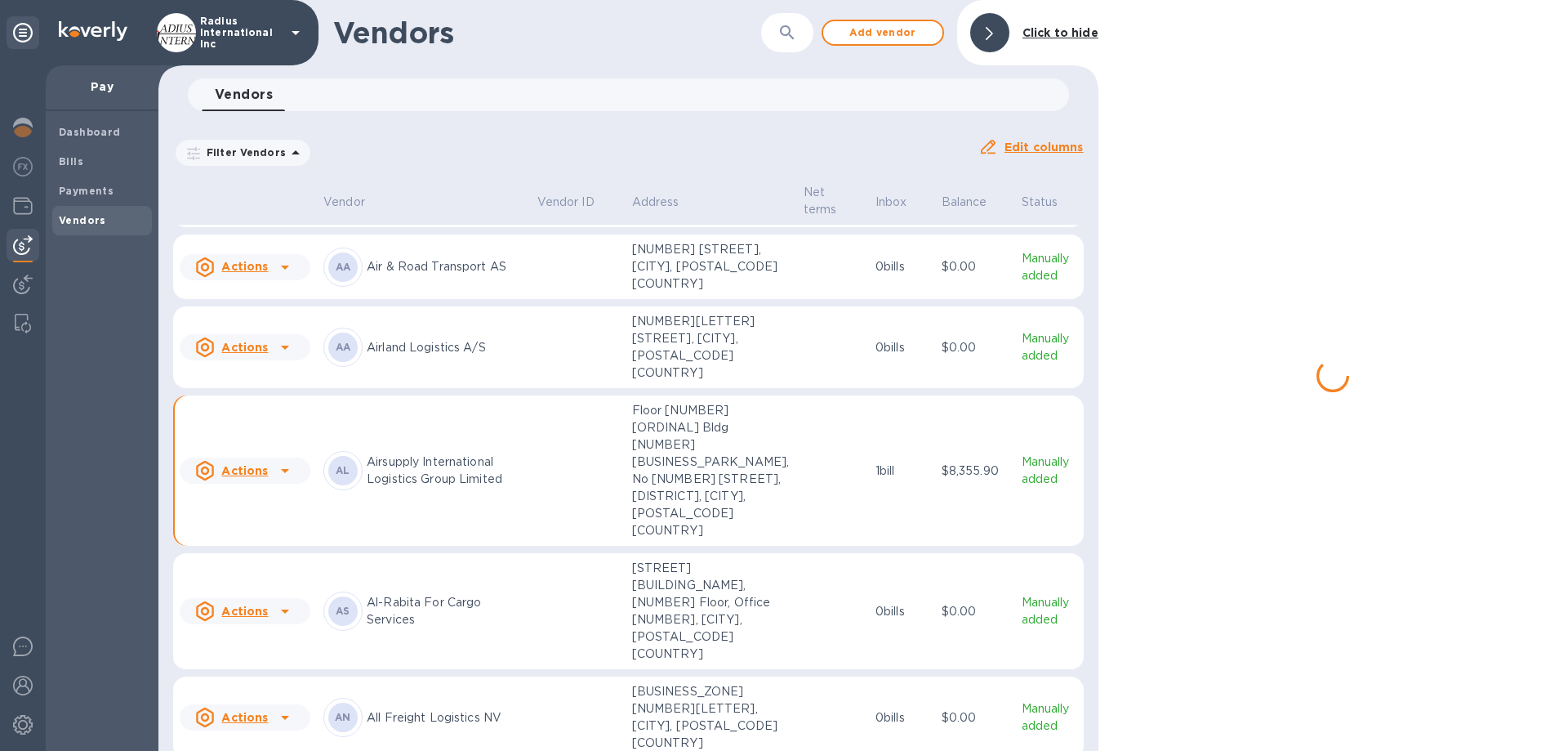 scroll, scrollTop: 1424, scrollLeft: 0, axis: vertical 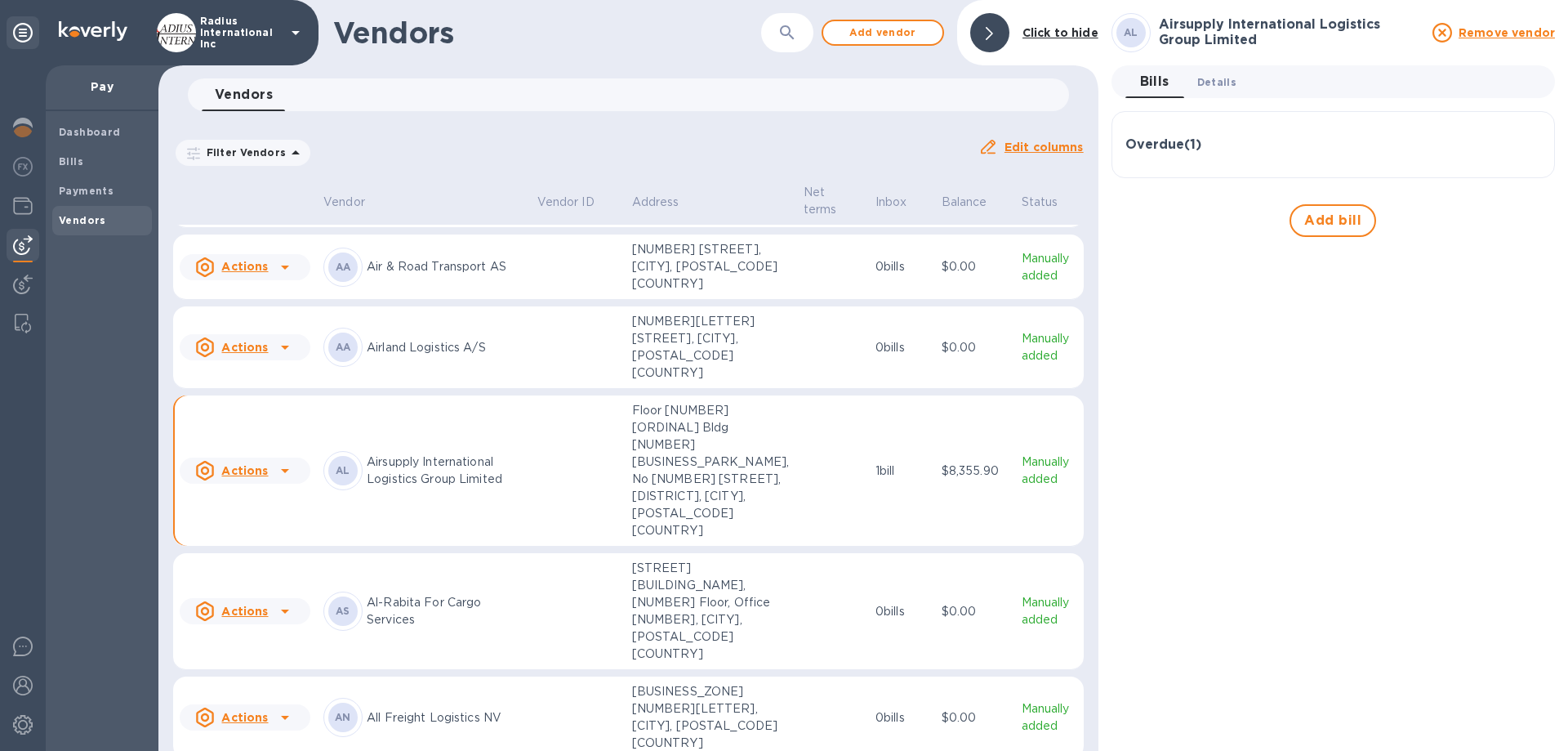 click on "Details 0" at bounding box center [1217, 82] 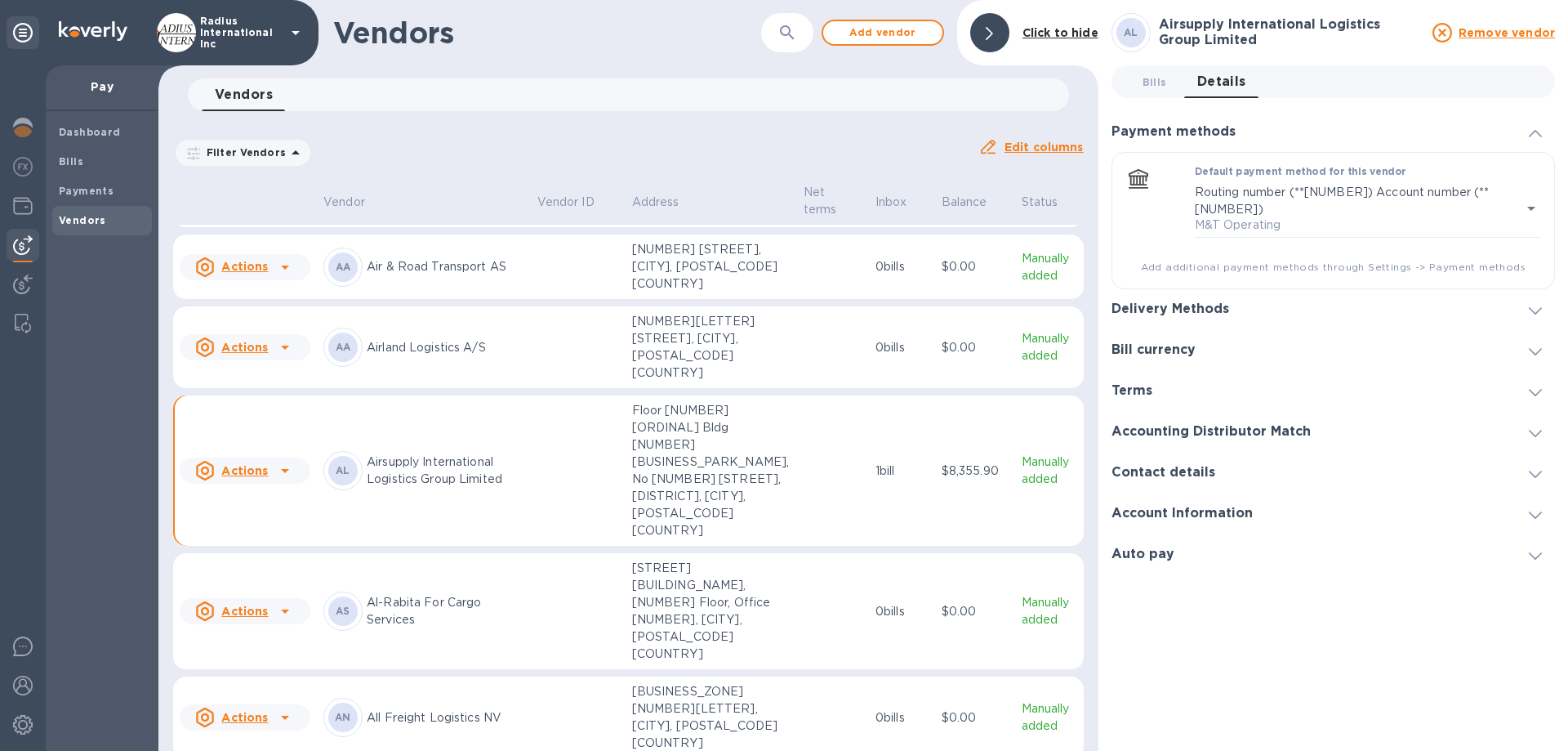 click on "Delivery Methods" at bounding box center [1170, 309] 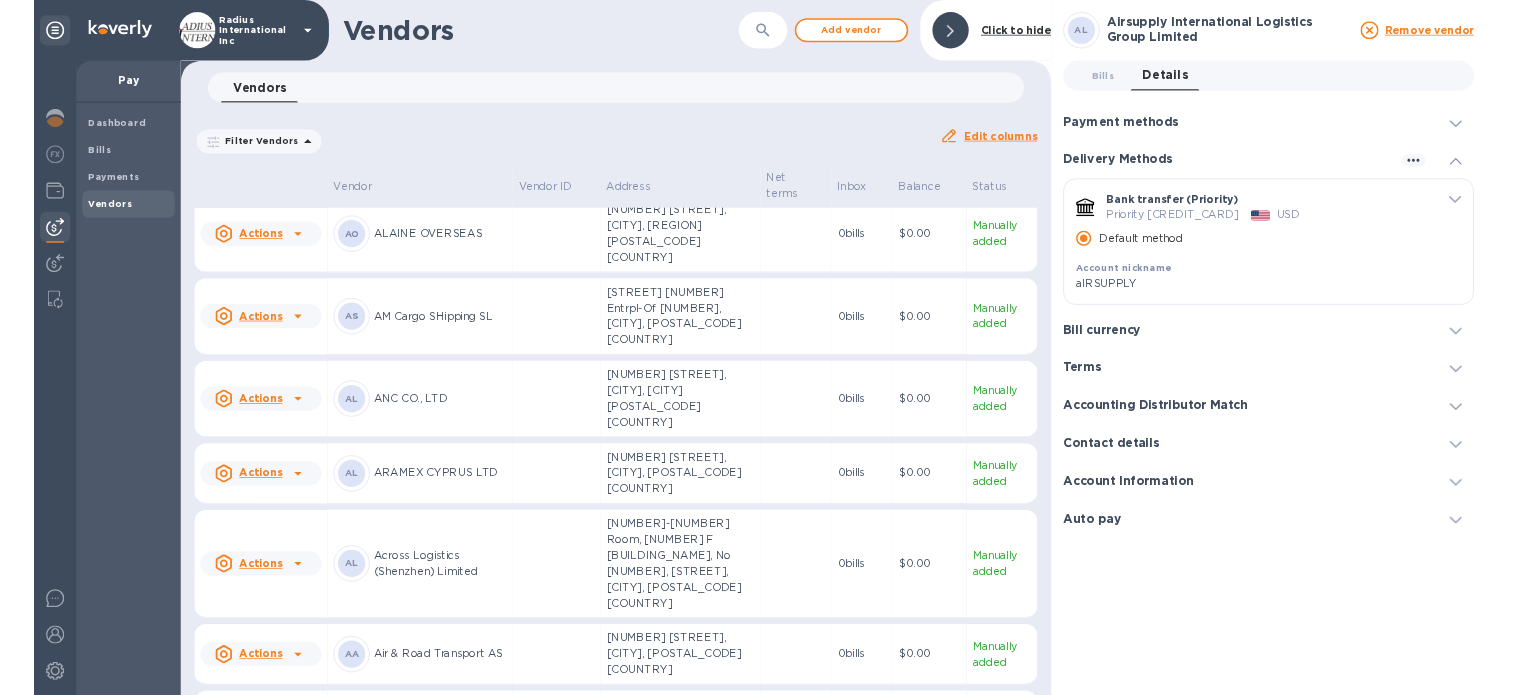 scroll, scrollTop: 665, scrollLeft: 0, axis: vertical 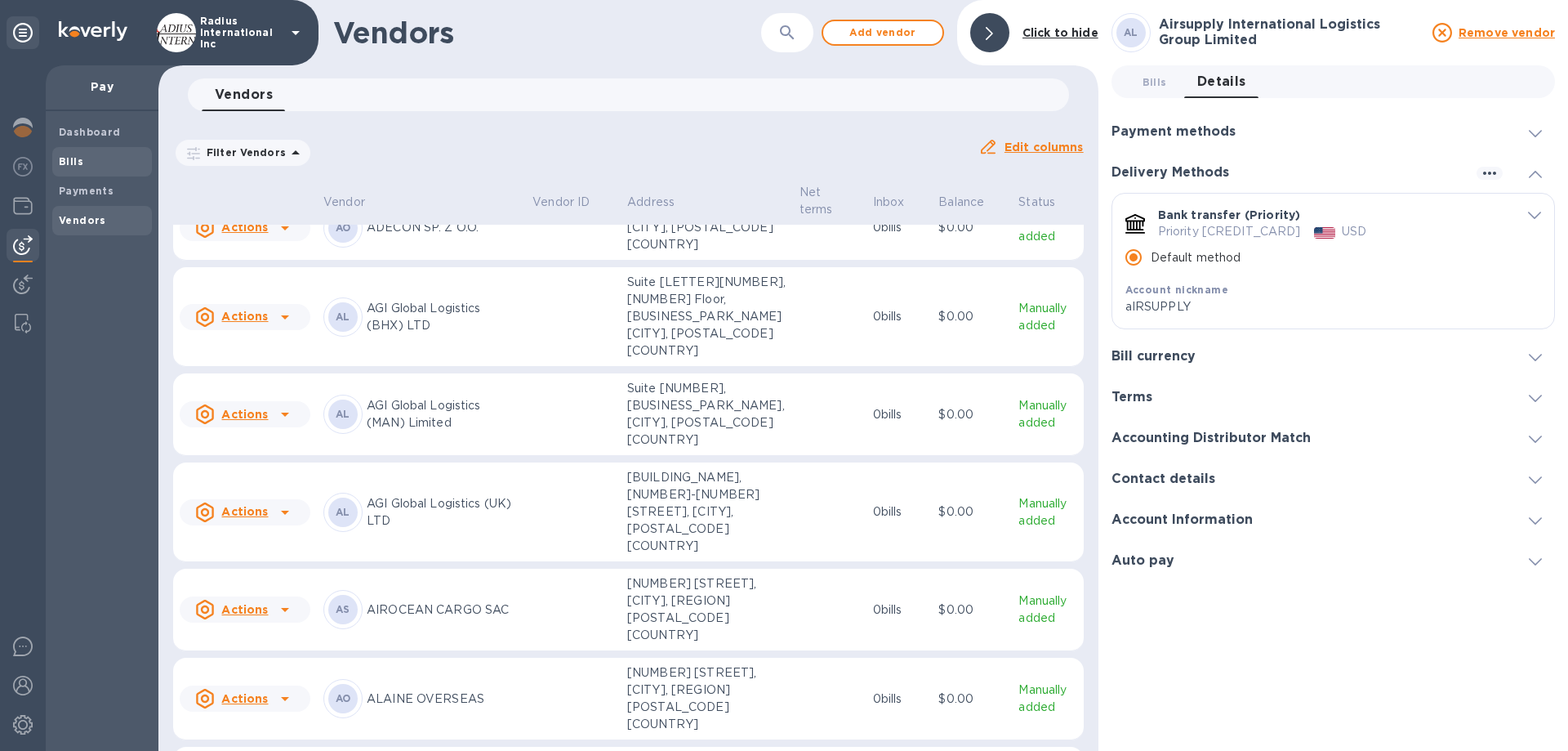 click on "Bills" at bounding box center [71, 161] 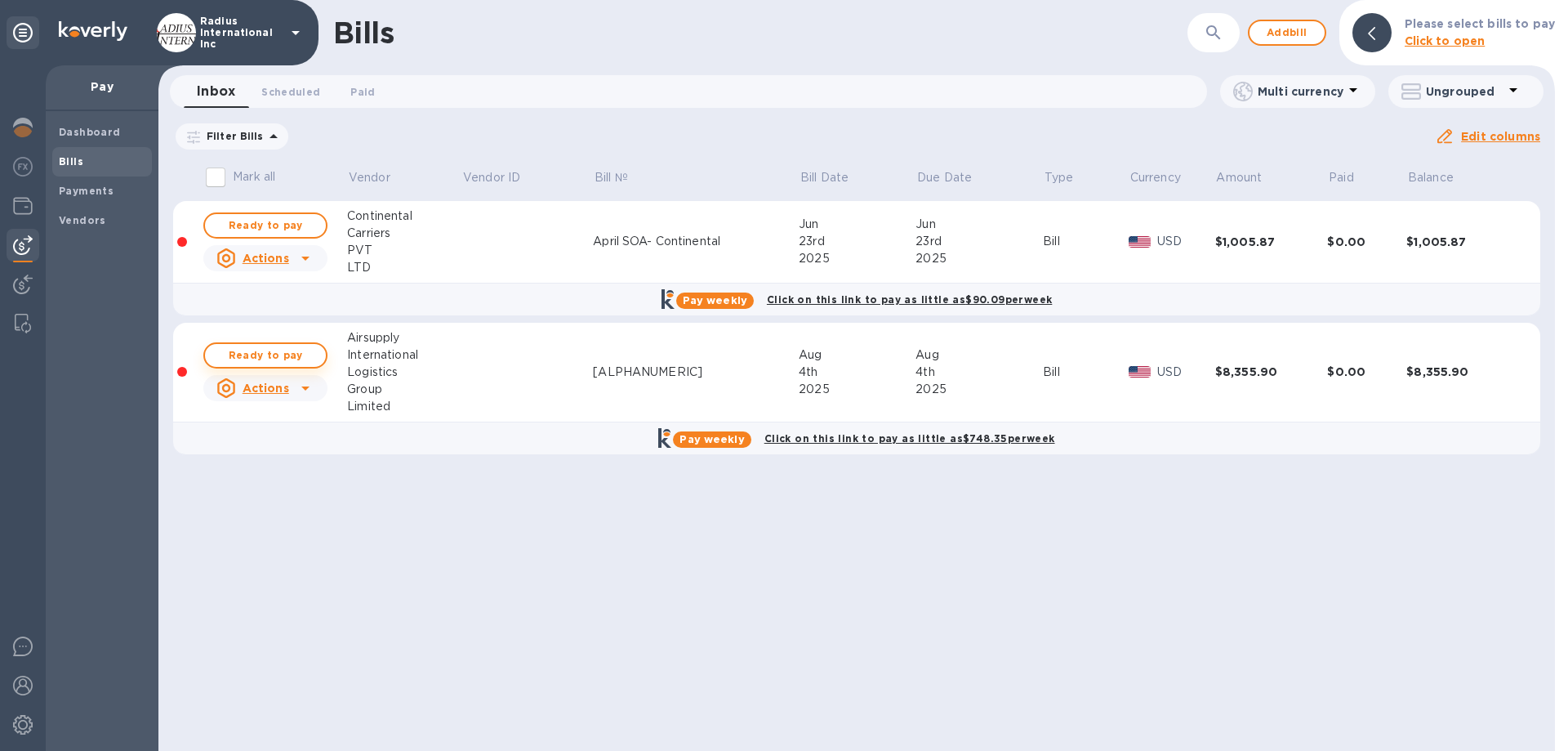click on "Ready to pay" at bounding box center (265, 355) 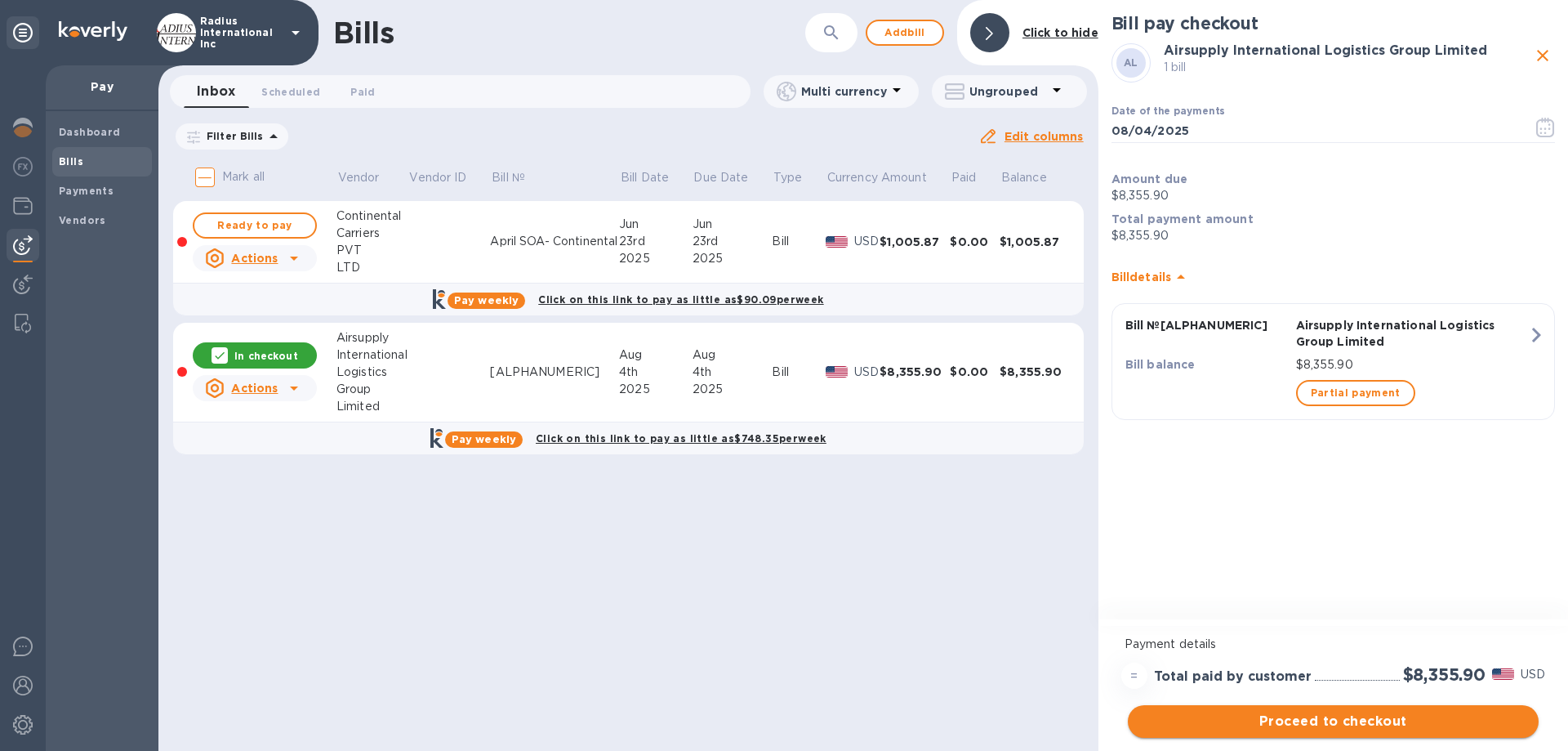 click on "Proceed to checkout" at bounding box center (1333, 722) 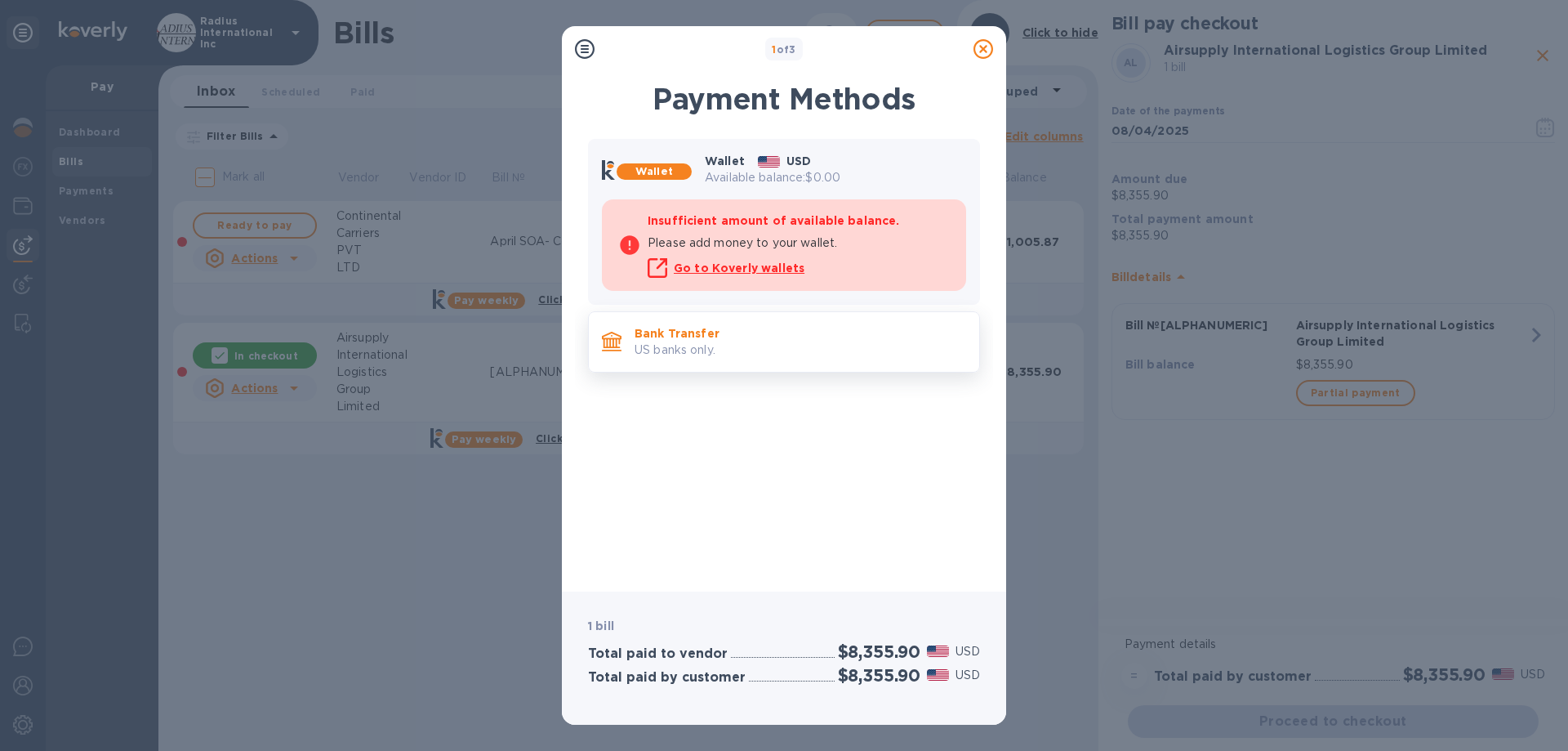 click on "Bank Transfer" at bounding box center [800, 333] 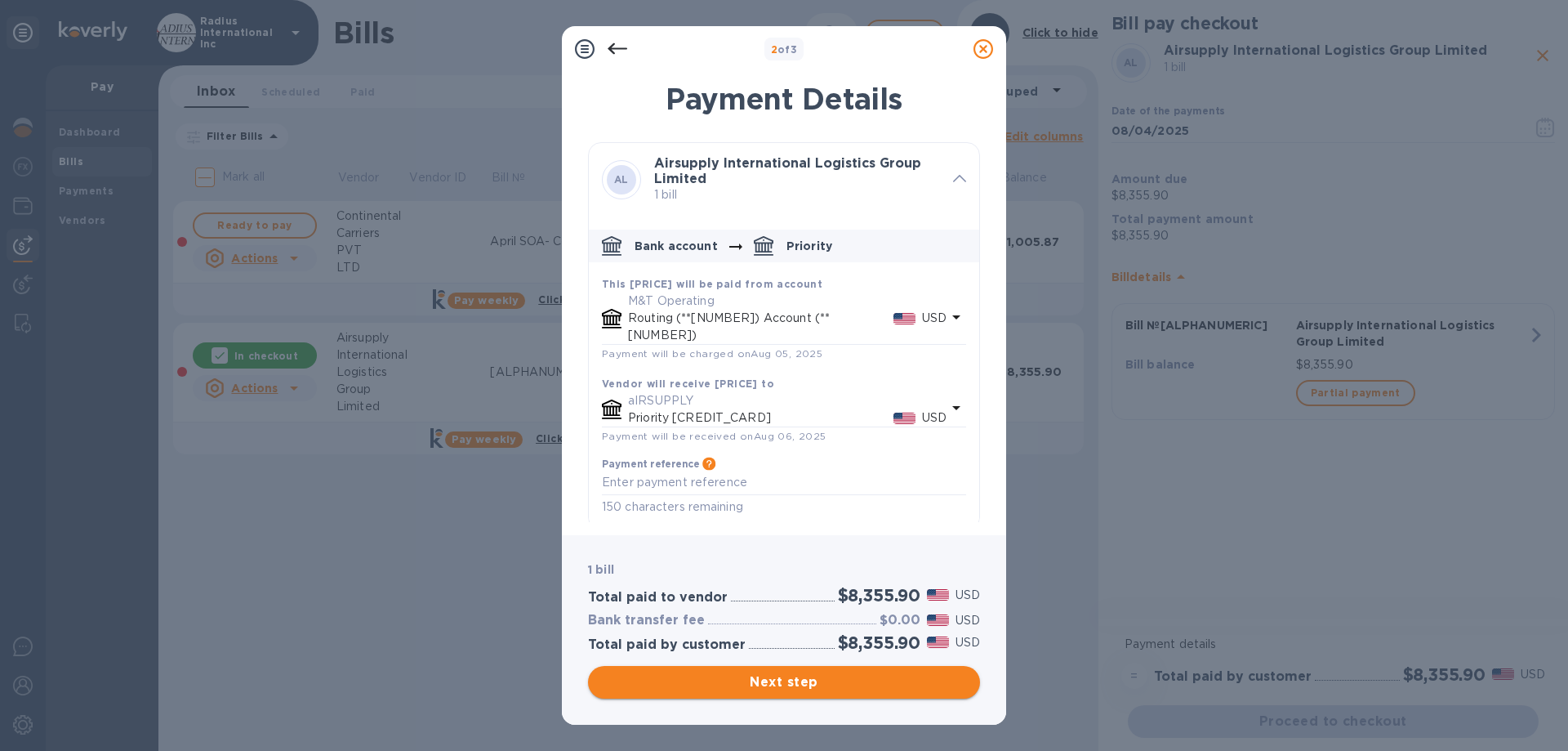 click on "Next step" at bounding box center [784, 682] 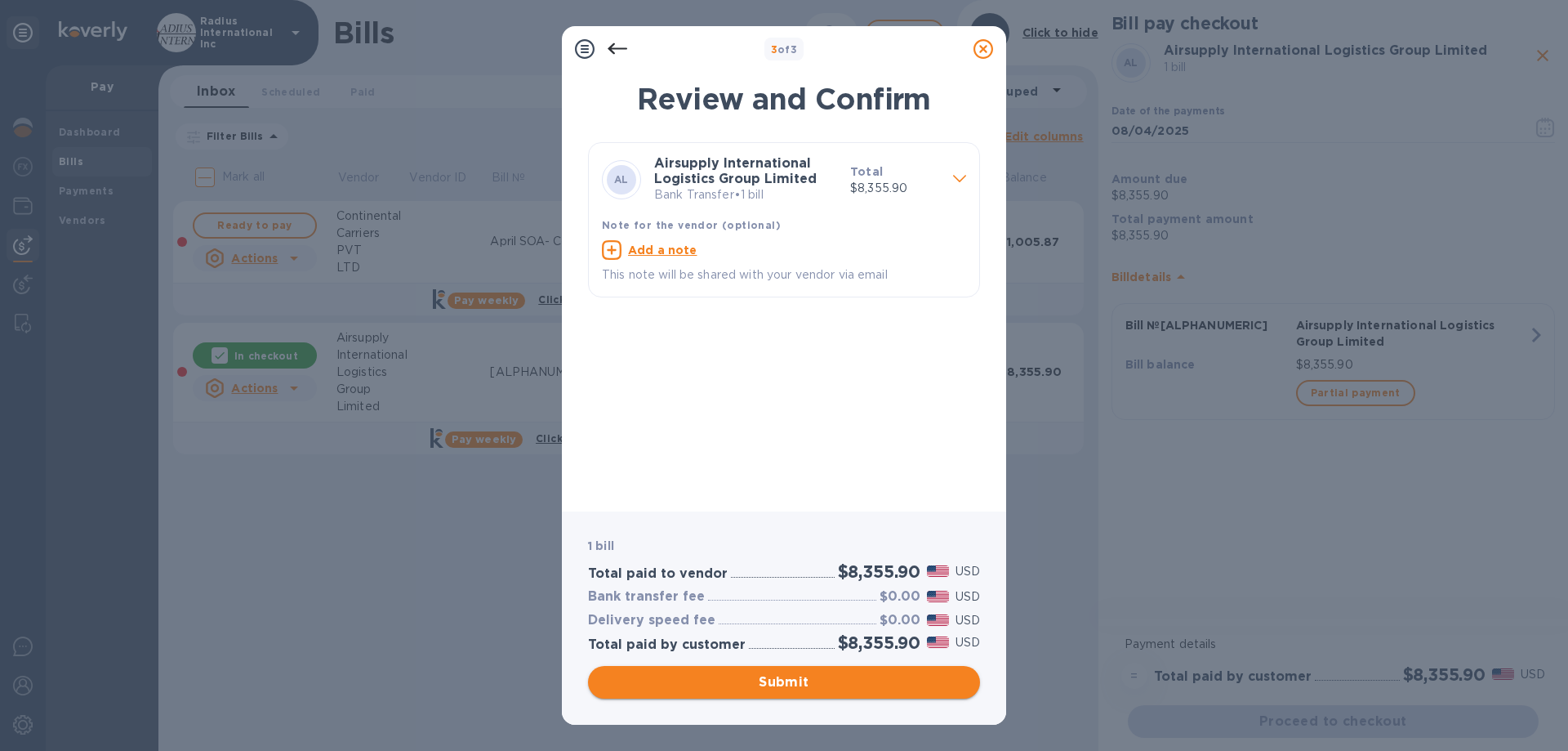click on "Submit" at bounding box center (784, 682) 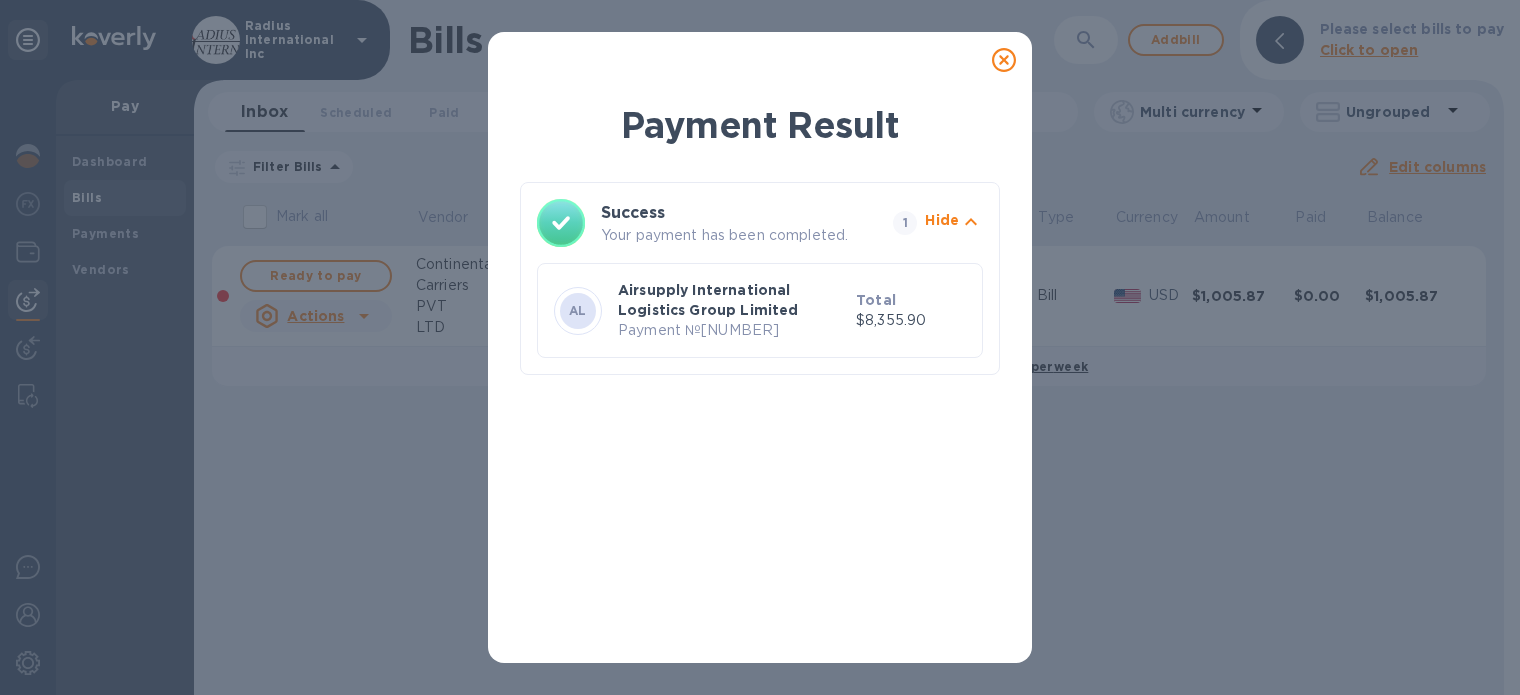 click at bounding box center [1004, 60] 